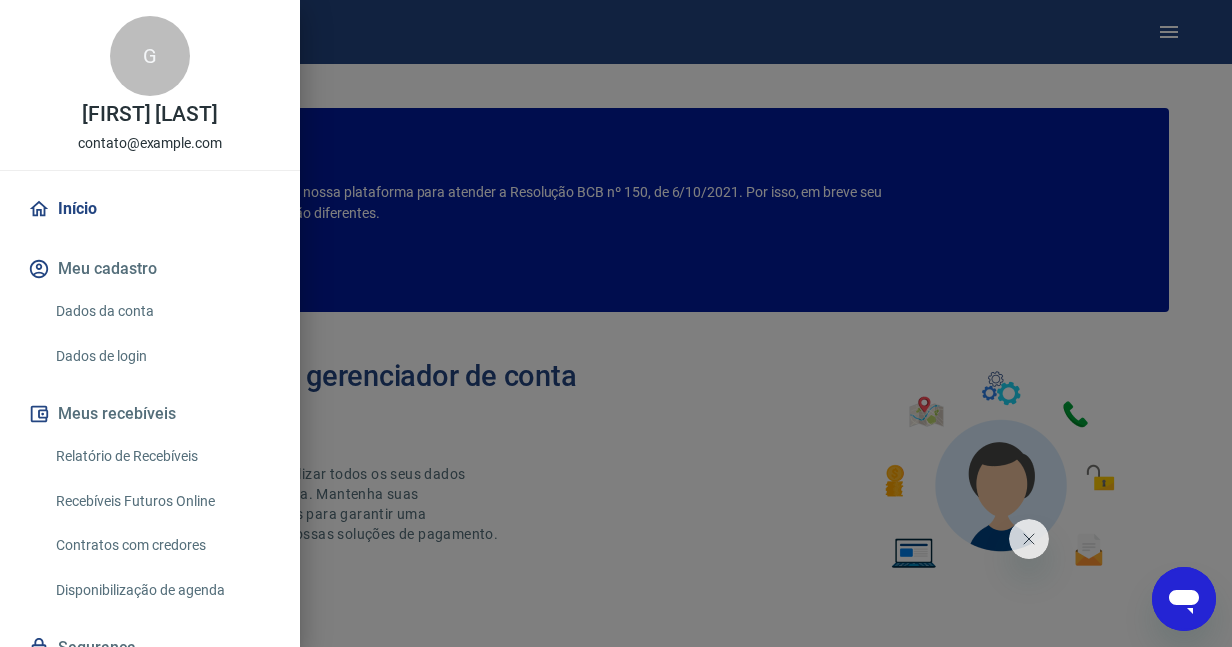 scroll, scrollTop: 0, scrollLeft: 0, axis: both 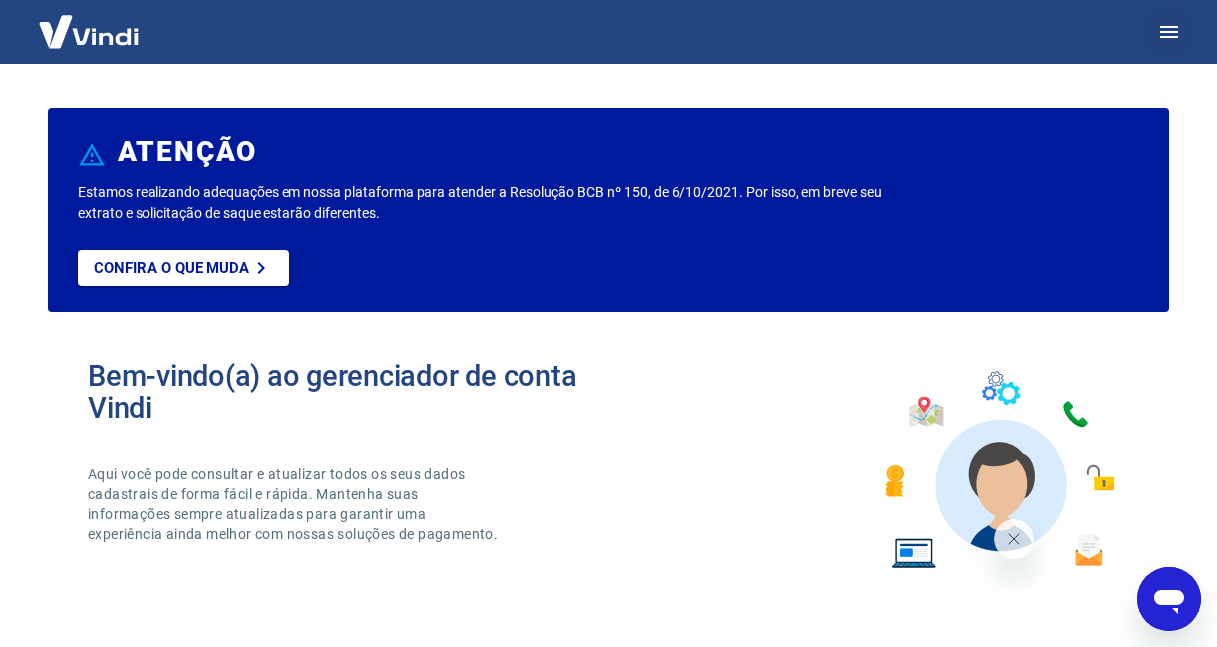 click 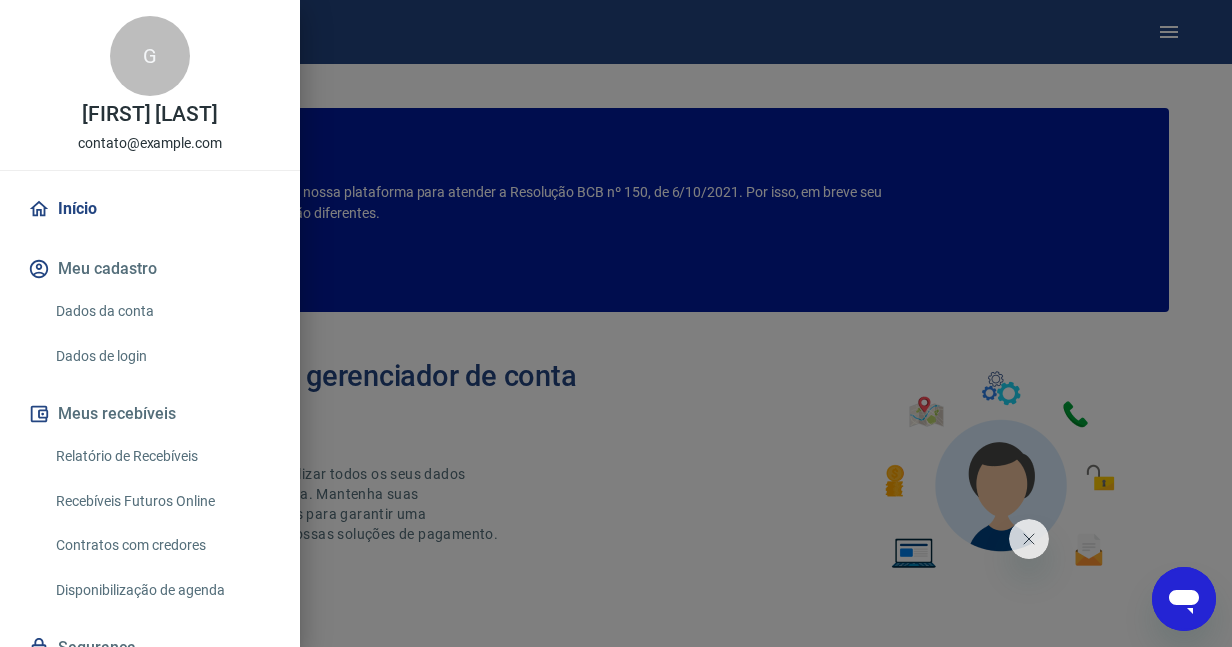 drag, startPoint x: 629, startPoint y: 420, endPoint x: 299, endPoint y: 384, distance: 331.95782 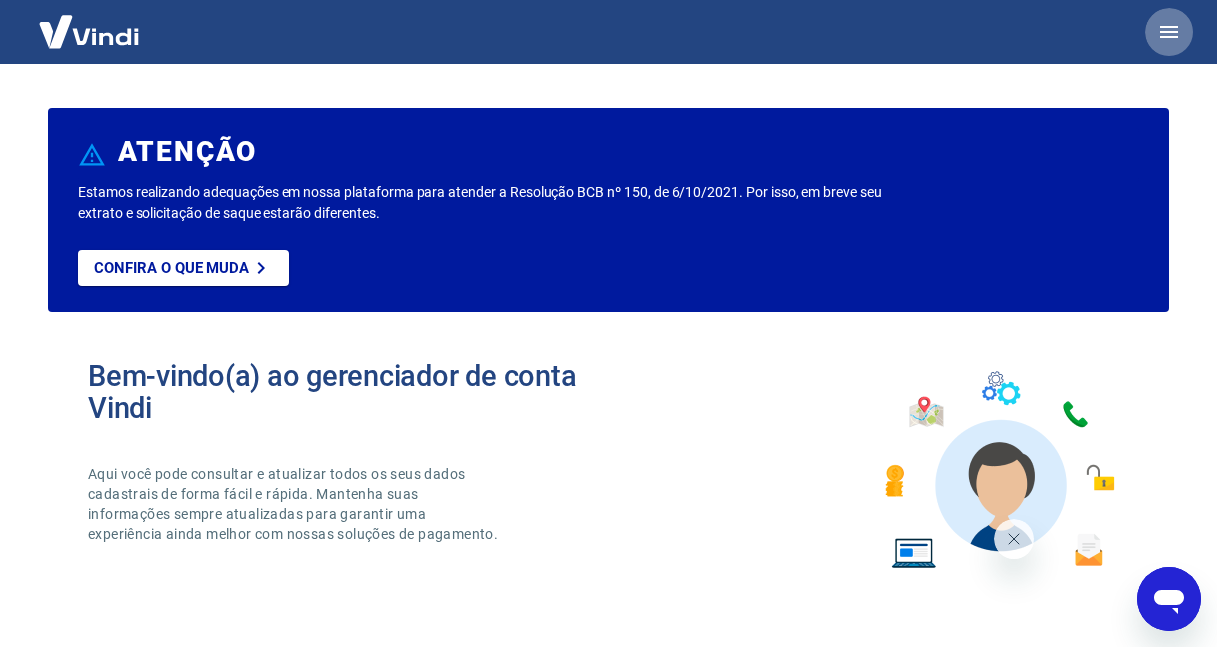 click 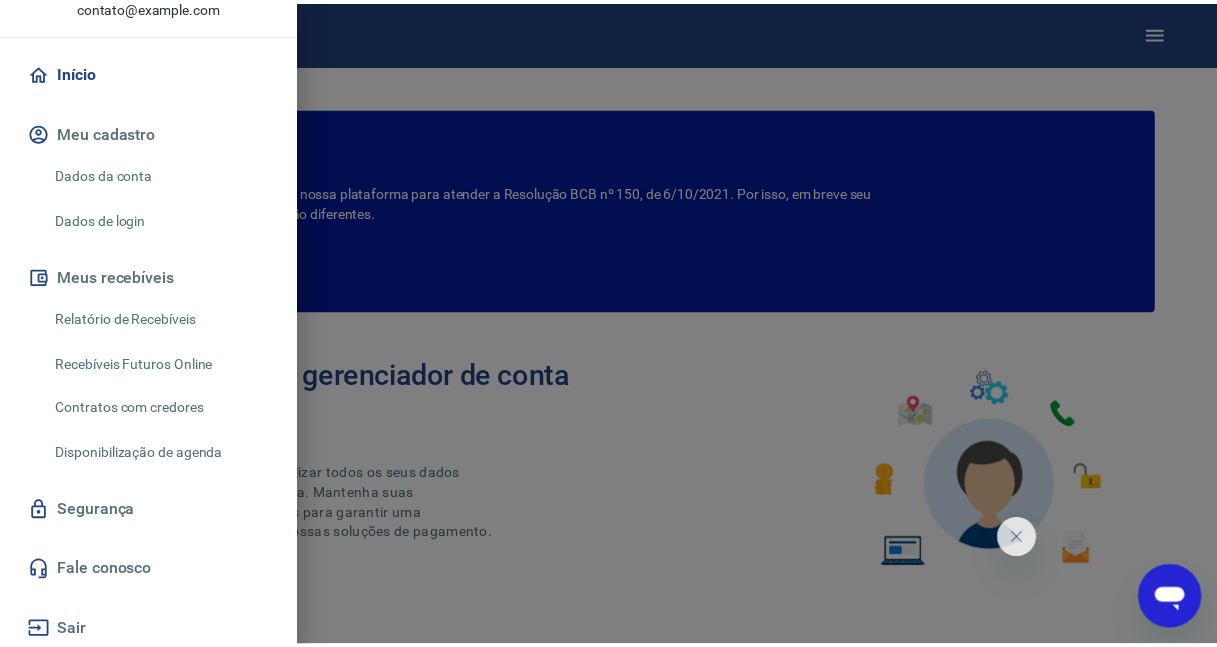 scroll, scrollTop: 143, scrollLeft: 0, axis: vertical 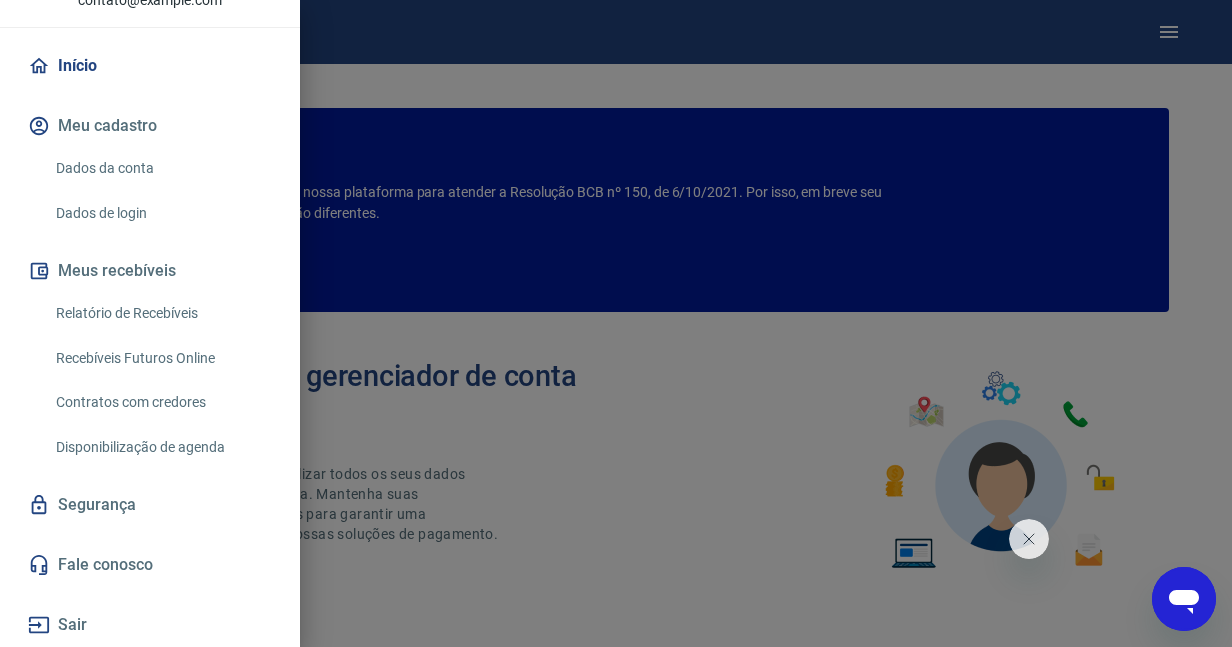 click at bounding box center (616, 323) 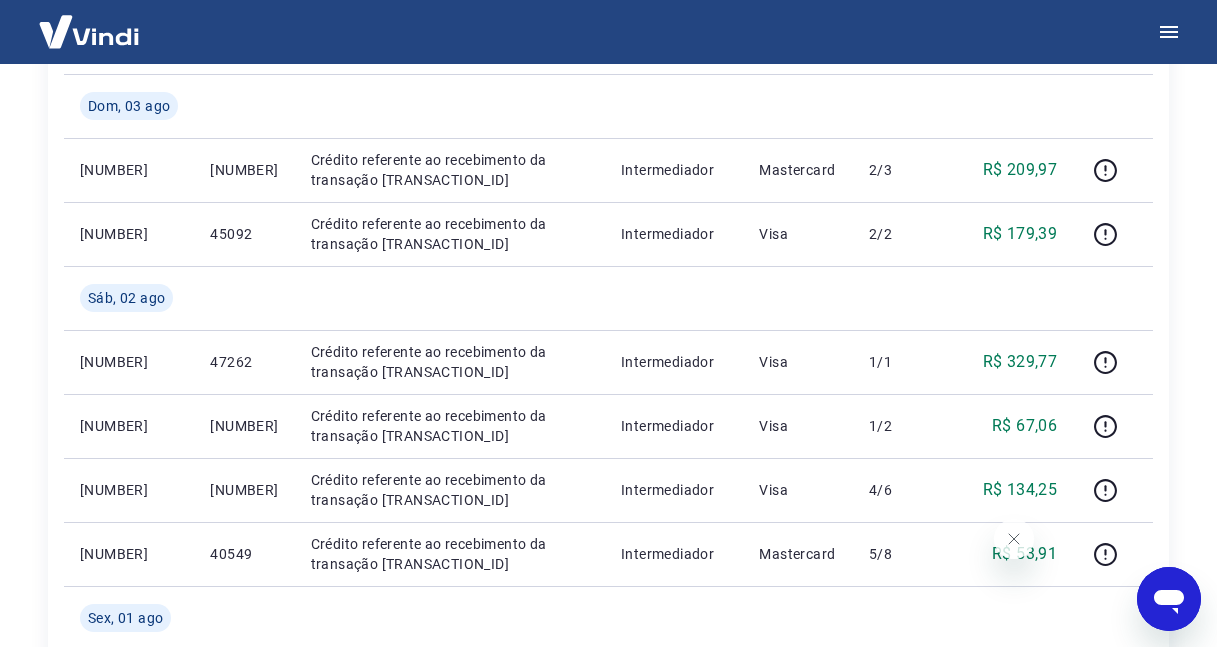 scroll, scrollTop: 0, scrollLeft: 0, axis: both 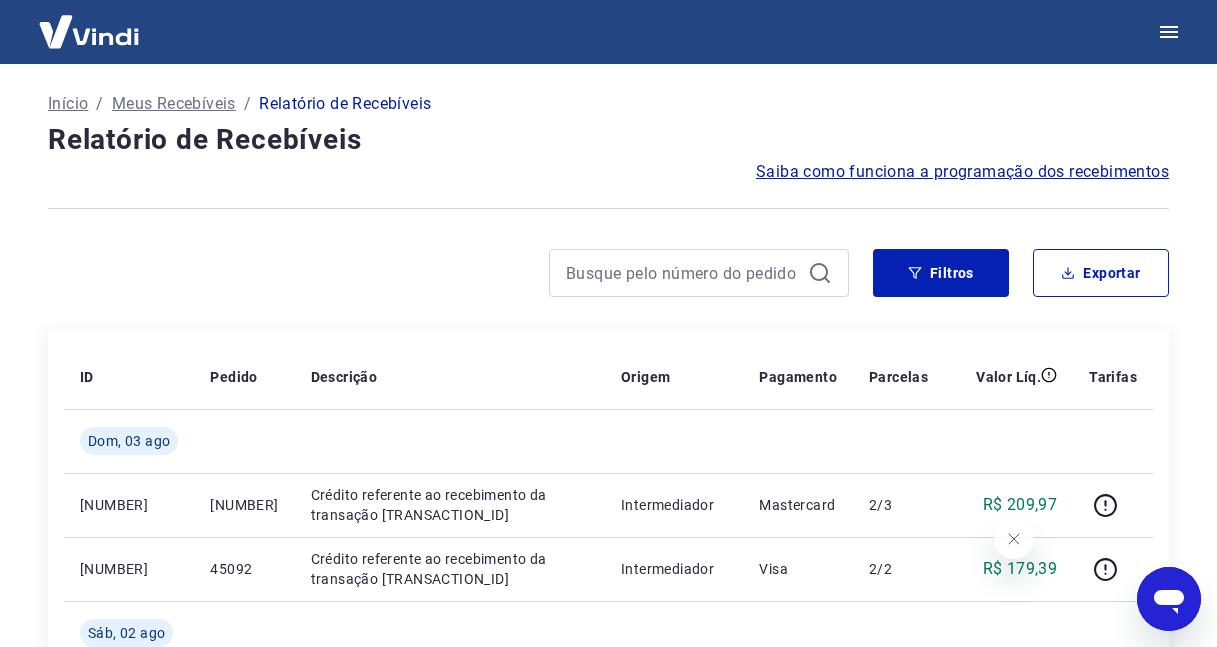 click on "Meus Recebíveis" at bounding box center [174, 104] 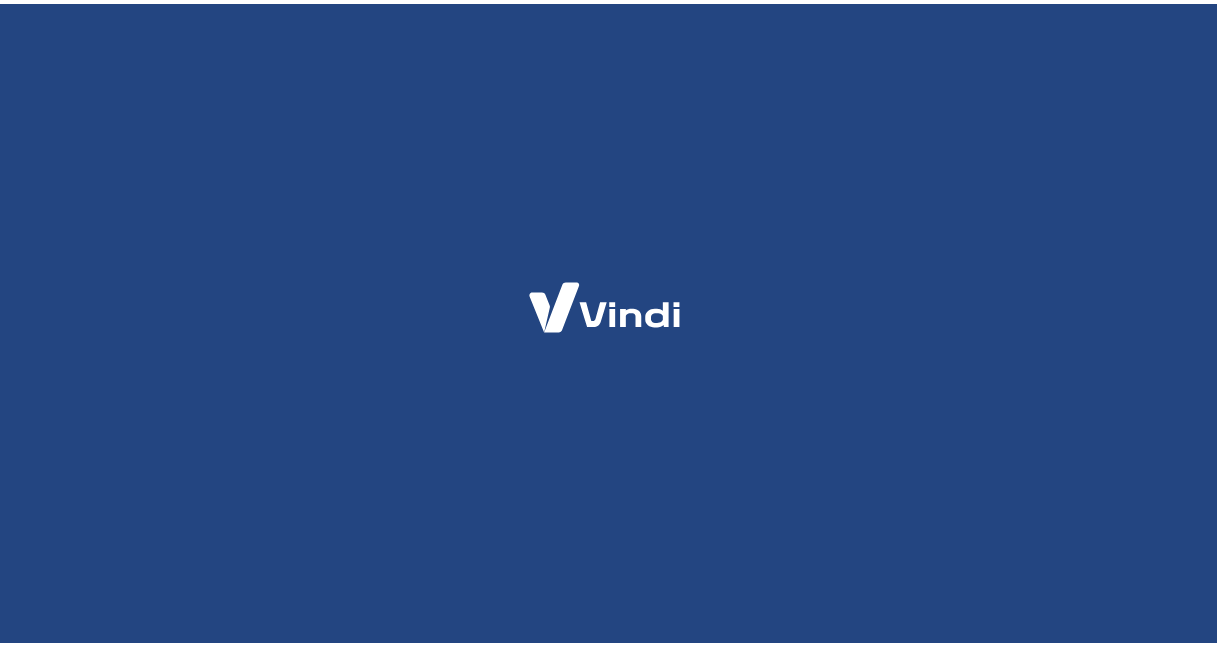 scroll, scrollTop: 0, scrollLeft: 0, axis: both 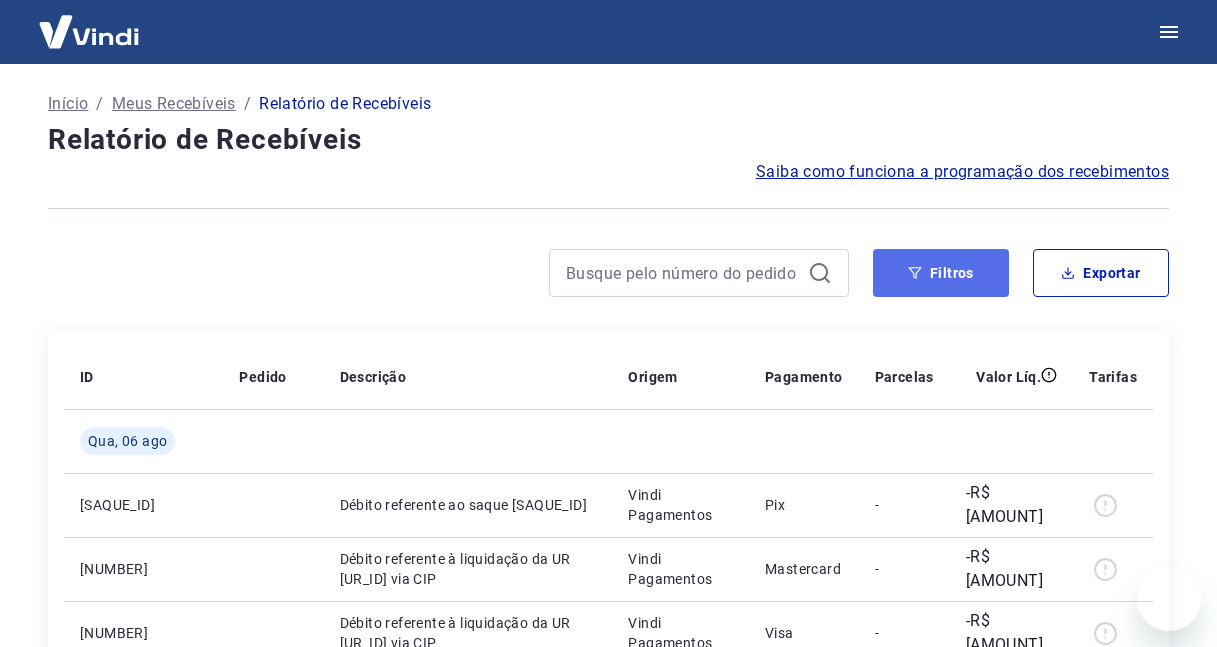 click on "Filtros" at bounding box center (941, 273) 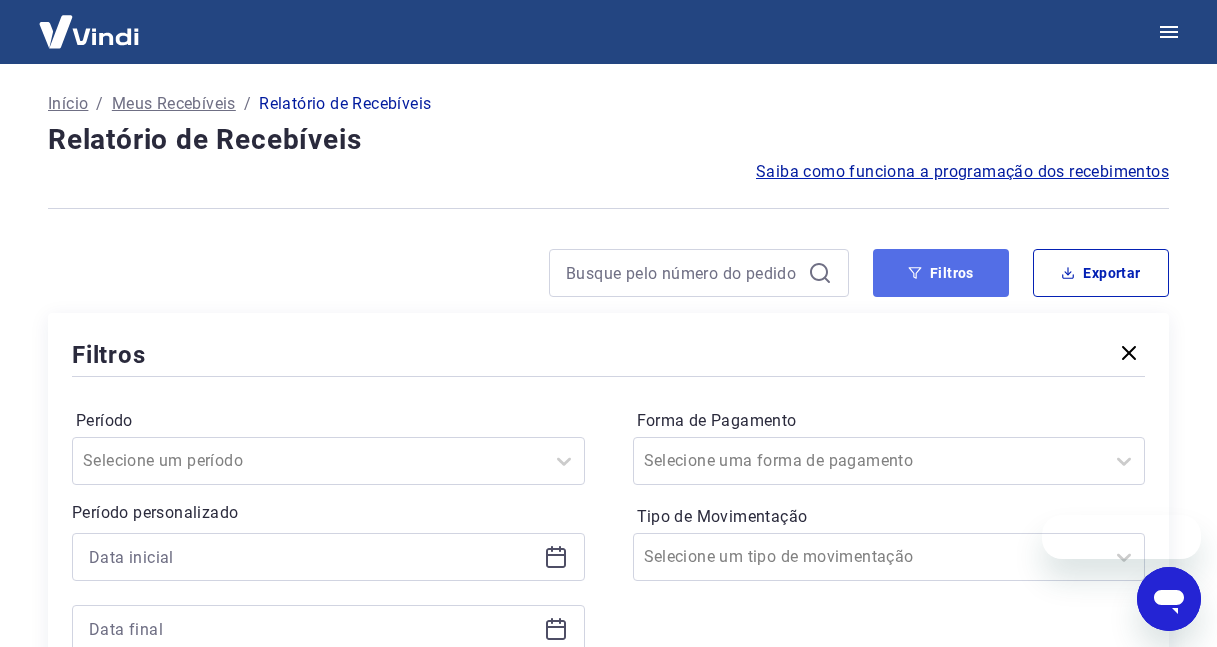 scroll, scrollTop: 0, scrollLeft: 0, axis: both 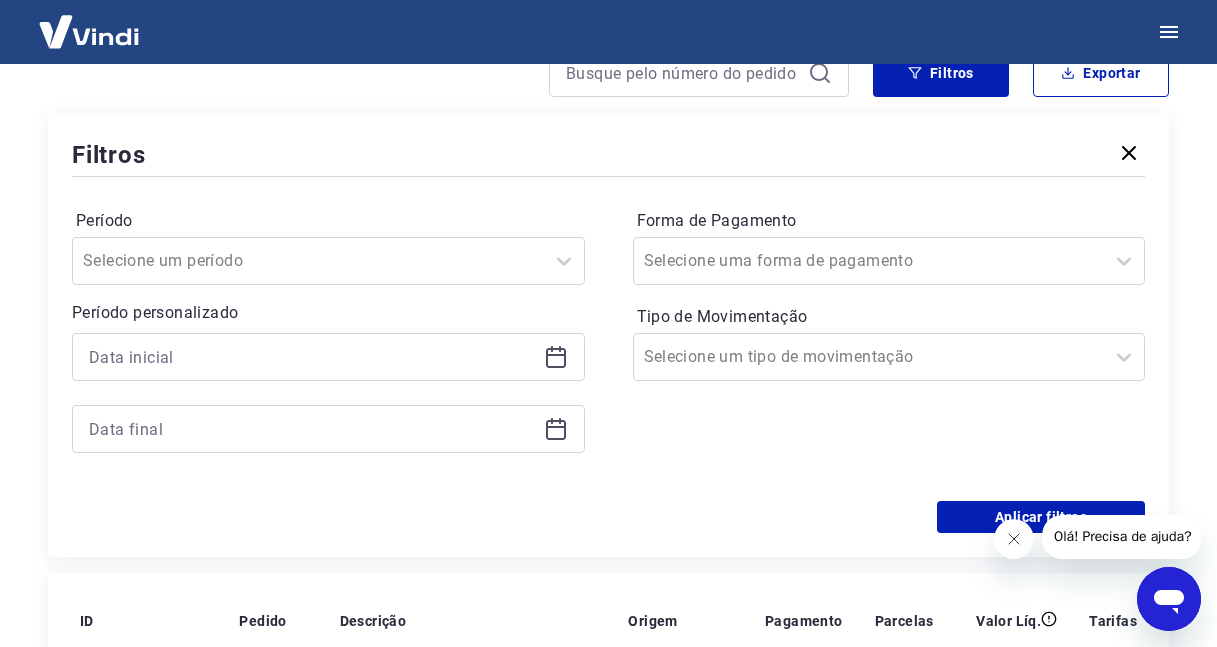 click on "Filtros" at bounding box center (608, 154) 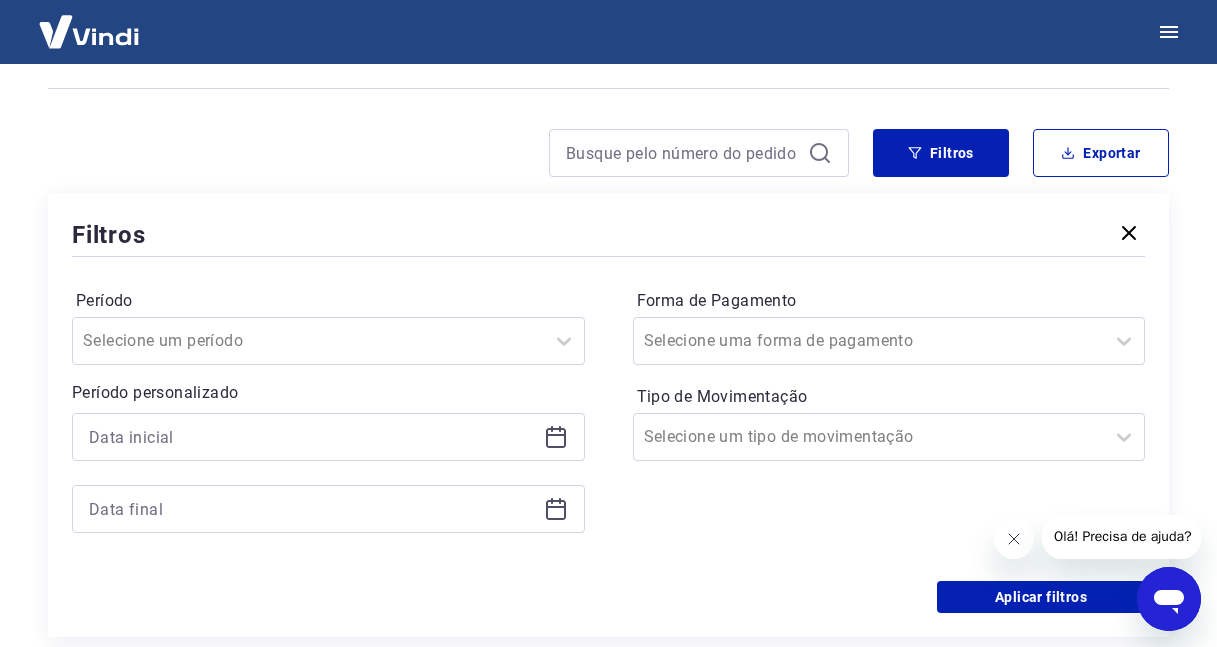 scroll, scrollTop: 0, scrollLeft: 0, axis: both 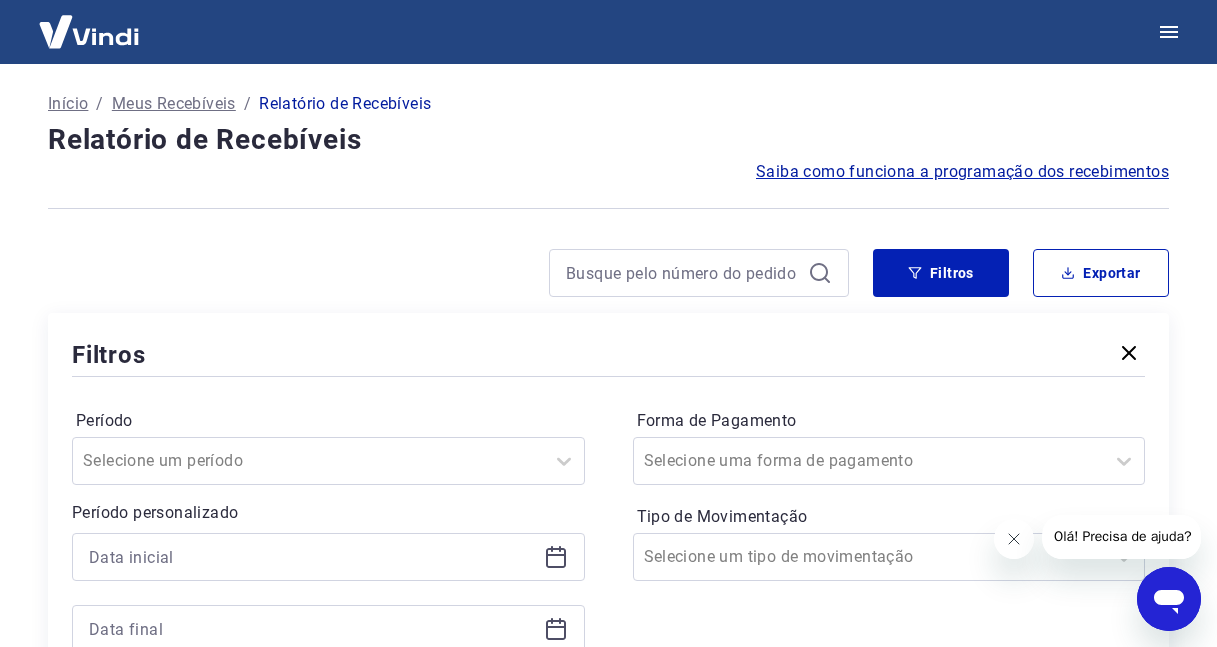 click at bounding box center (608, 208) 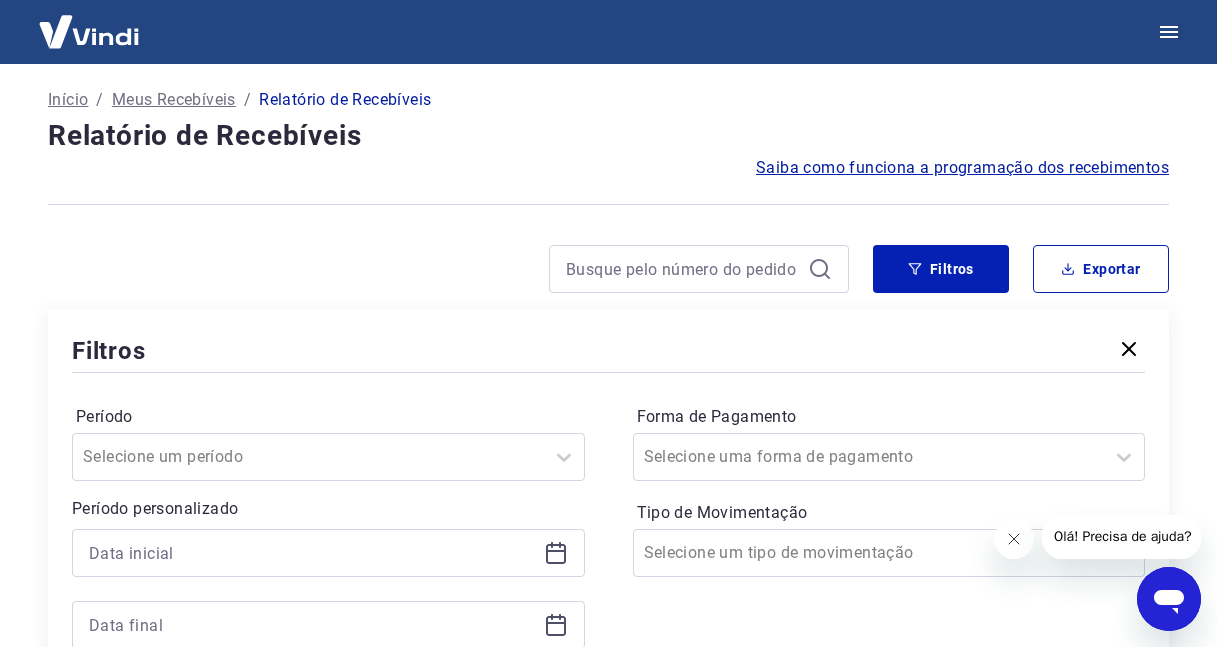 scroll, scrollTop: 0, scrollLeft: 0, axis: both 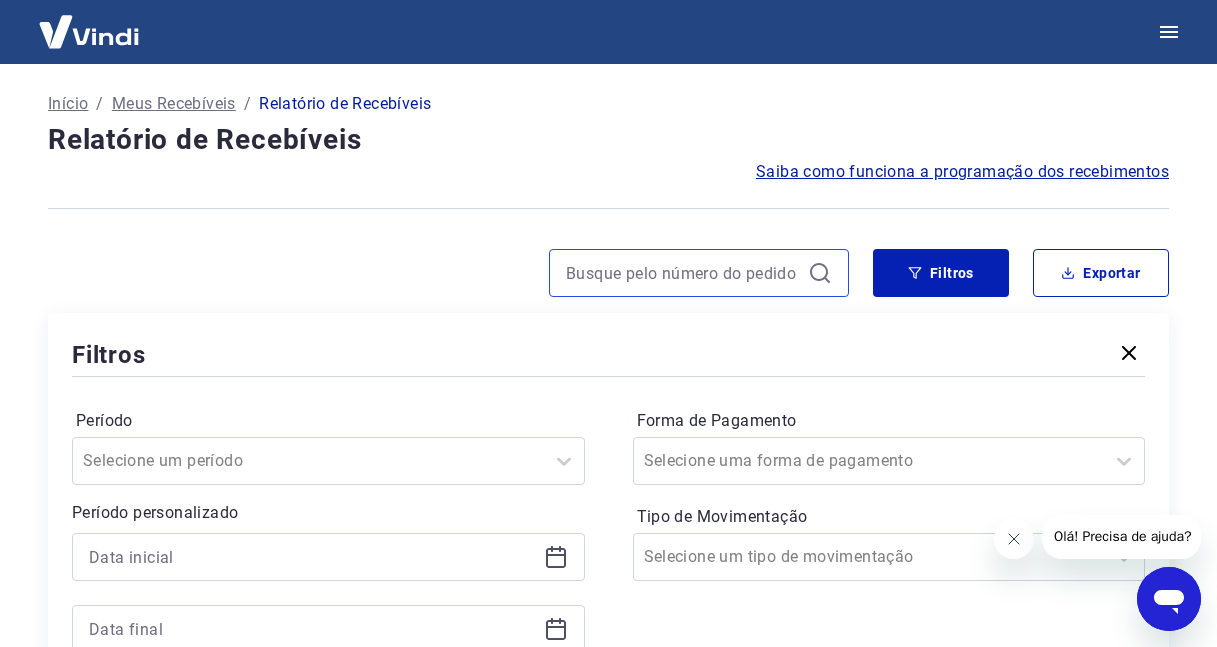 click at bounding box center [683, 273] 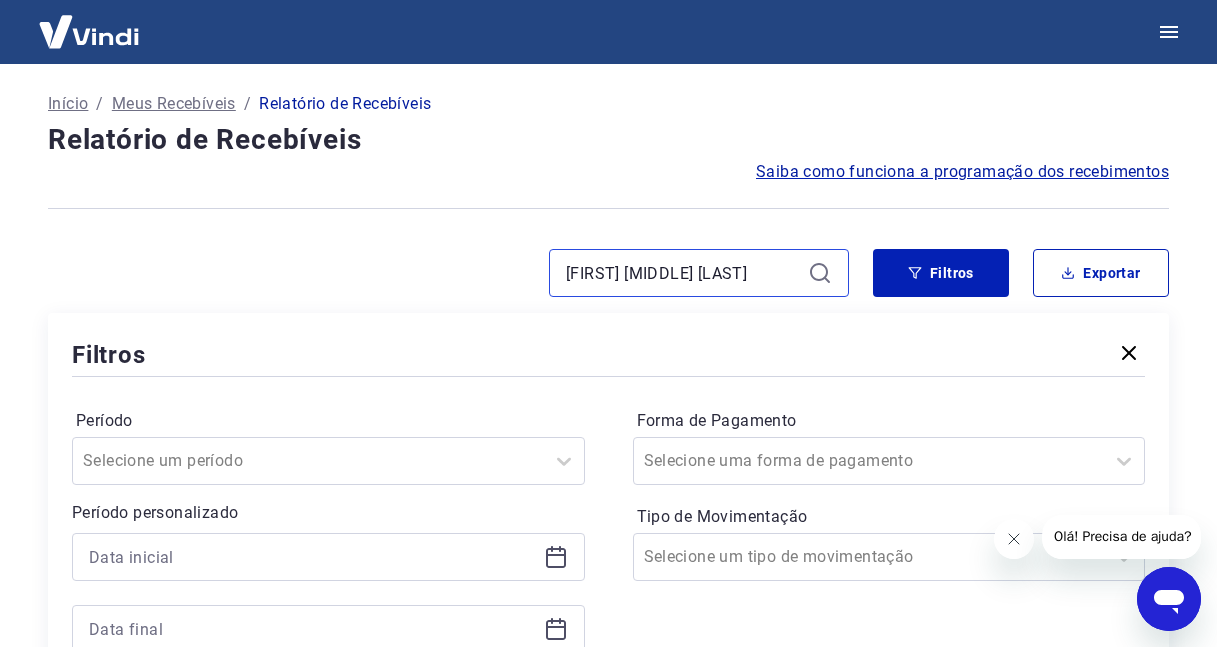 scroll, scrollTop: 0, scrollLeft: 82, axis: horizontal 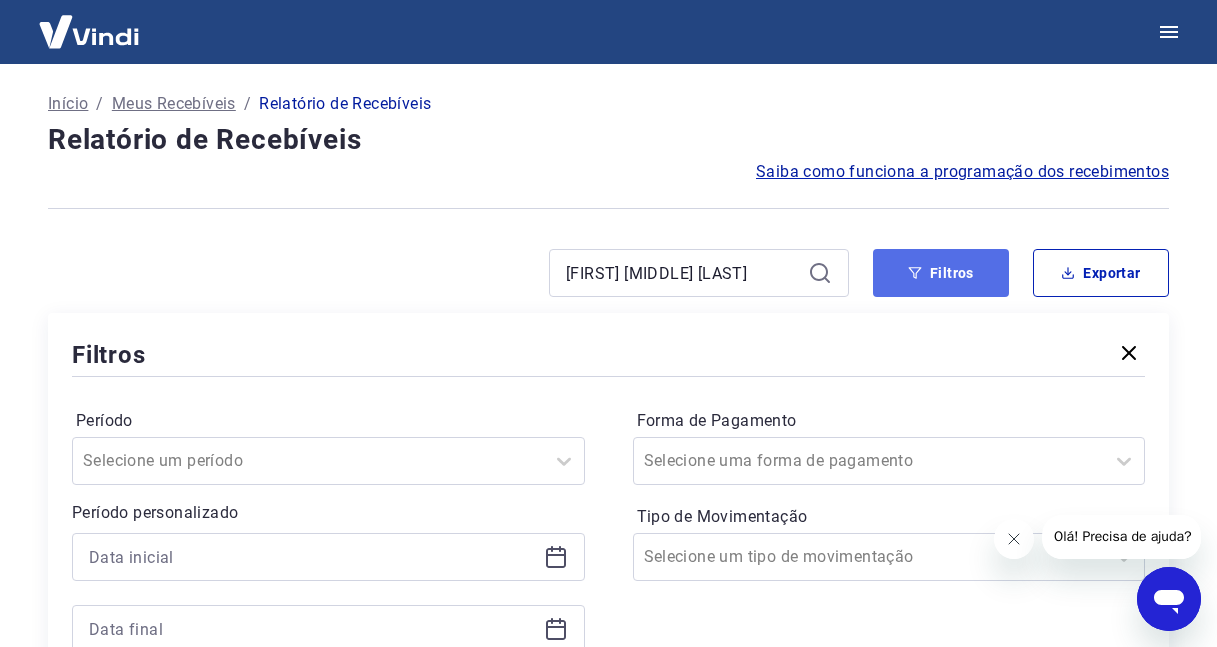 click on "Filtros" at bounding box center [941, 273] 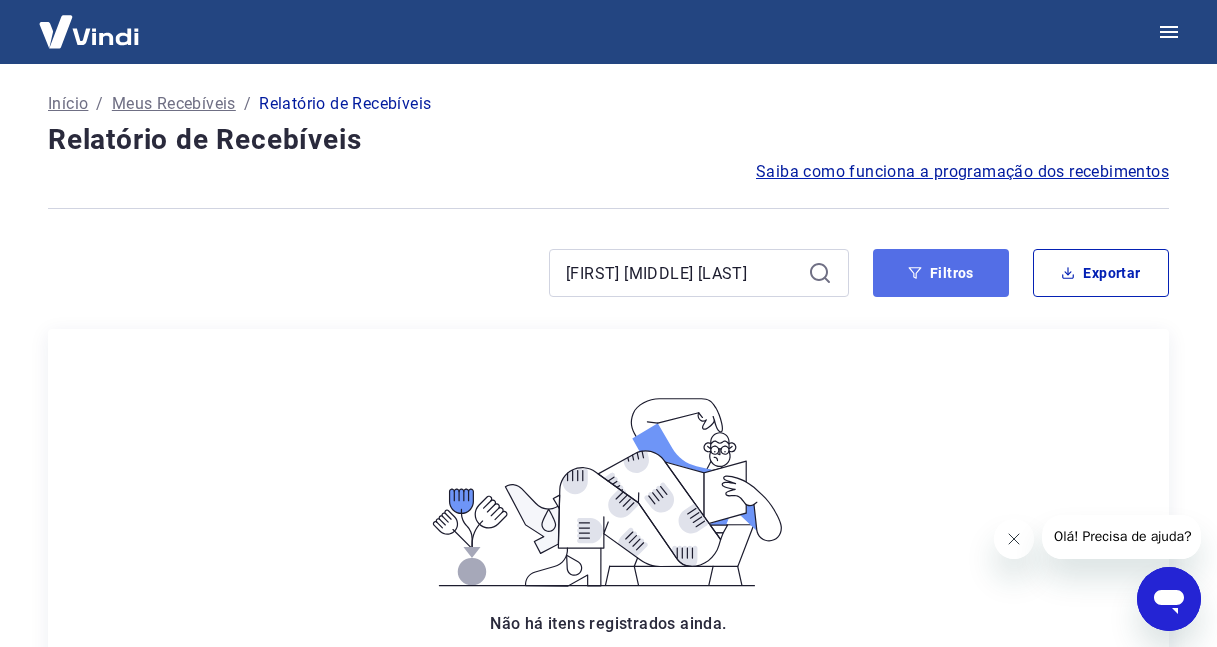 scroll, scrollTop: 0, scrollLeft: 0, axis: both 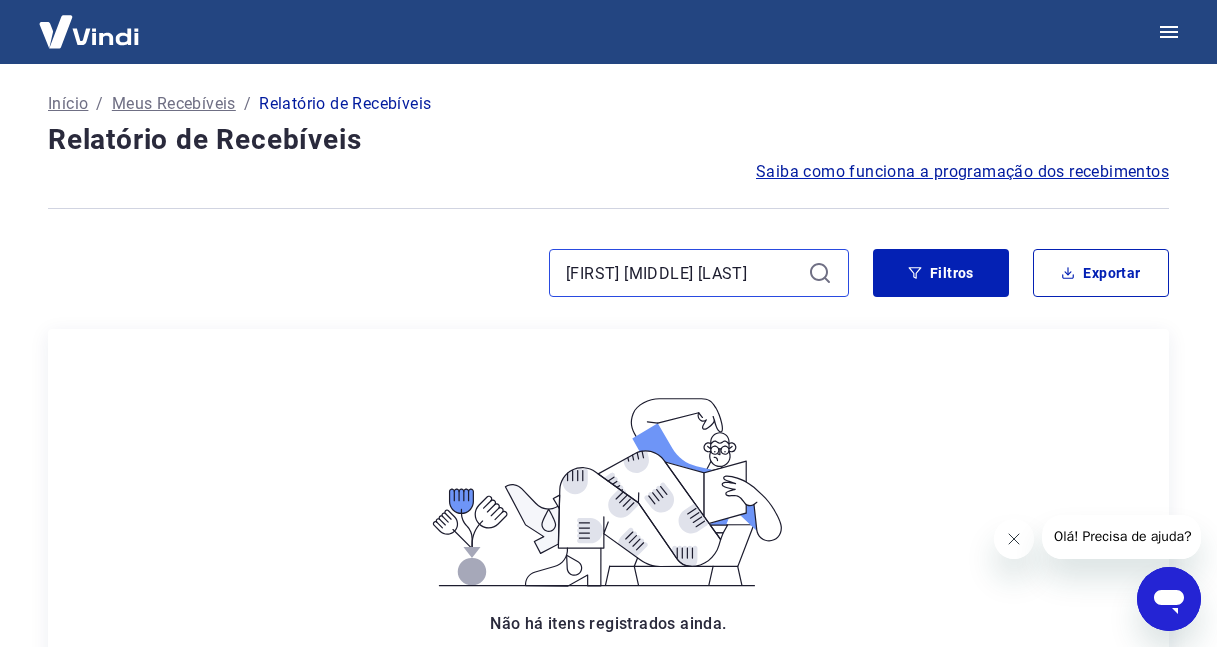 drag, startPoint x: 792, startPoint y: 271, endPoint x: 406, endPoint y: 280, distance: 386.10492 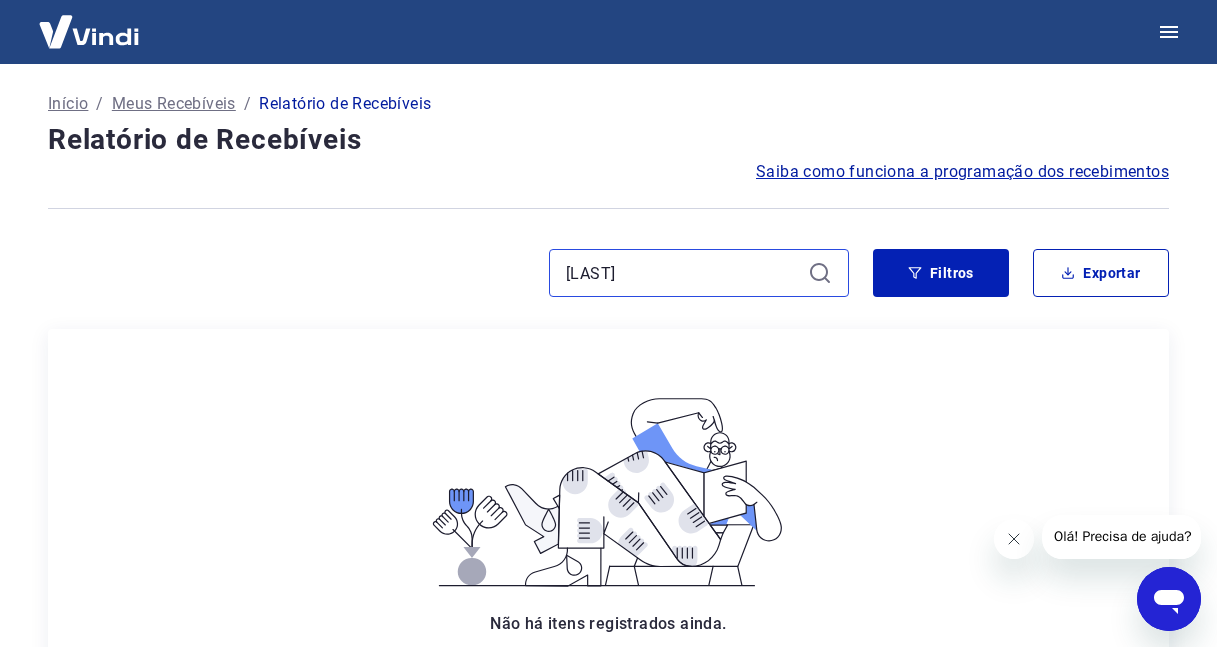 type on "E SILVA" 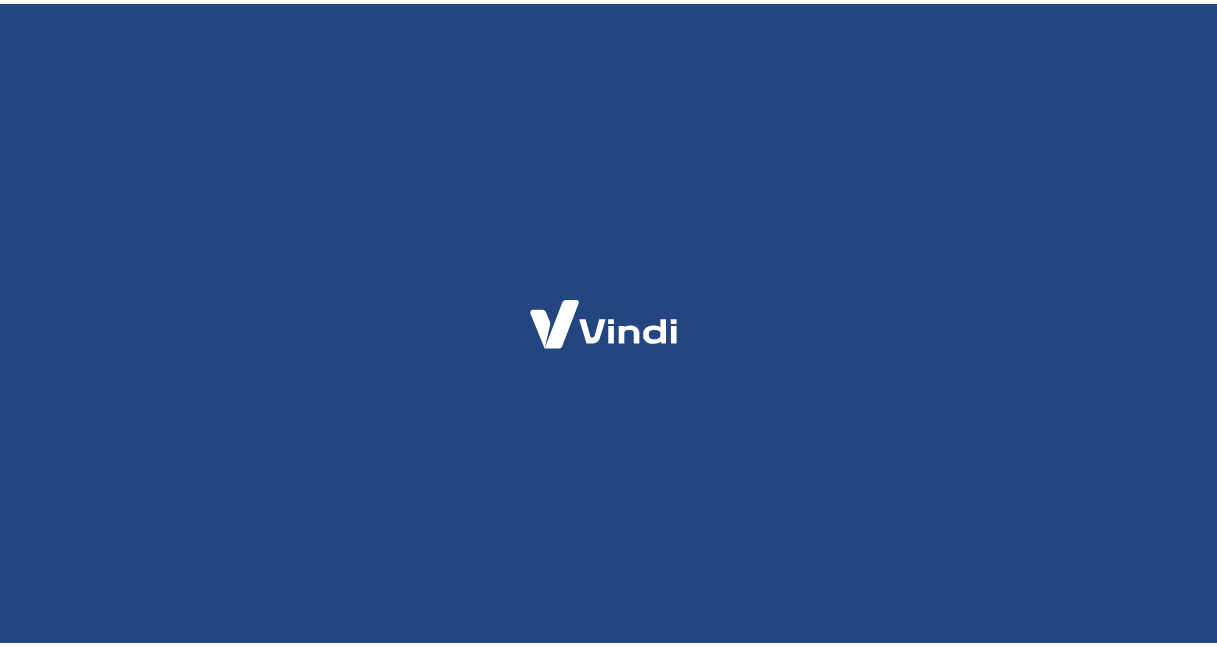 scroll, scrollTop: 0, scrollLeft: 0, axis: both 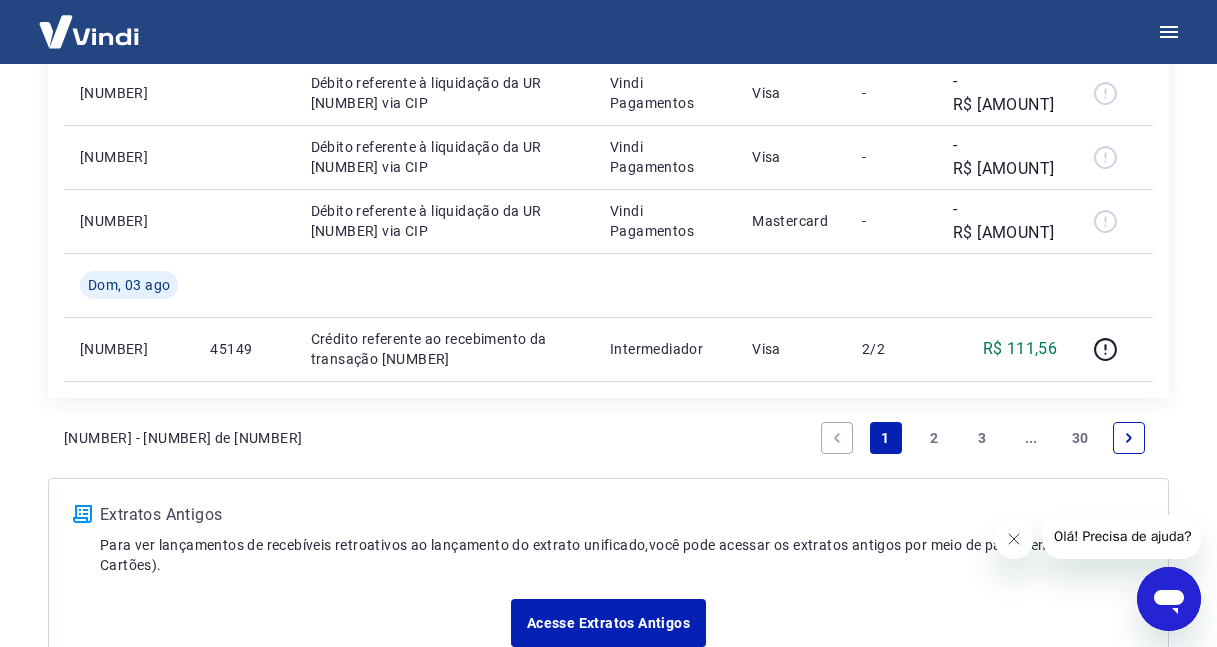click 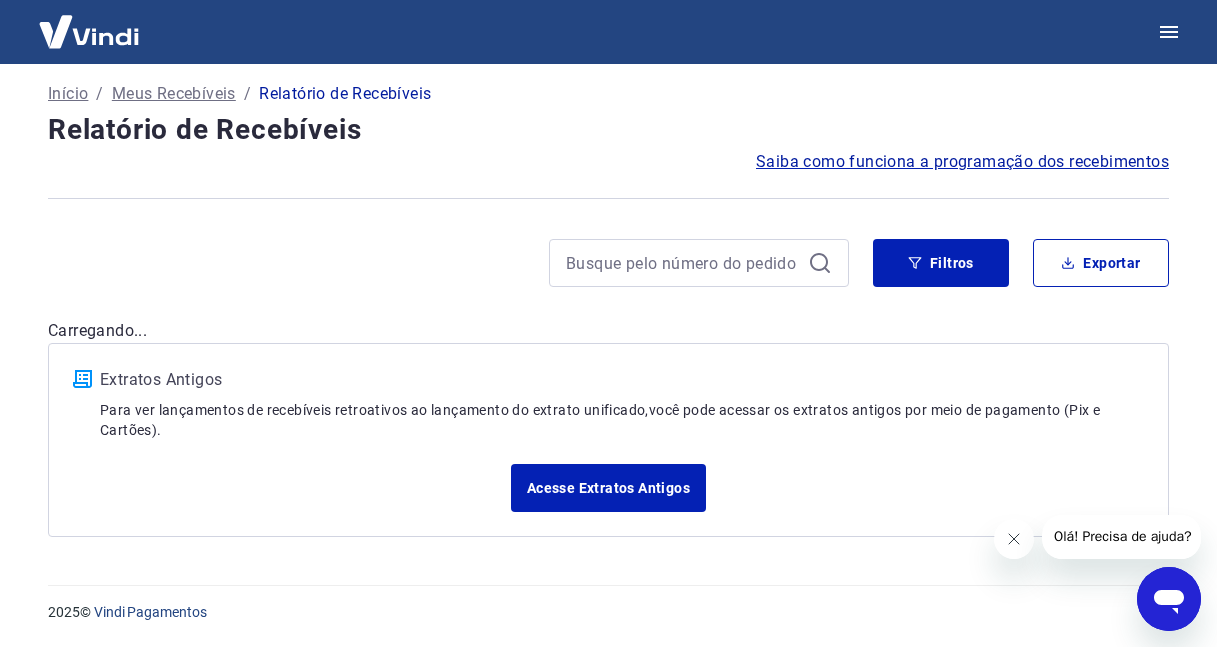 scroll, scrollTop: 0, scrollLeft: 0, axis: both 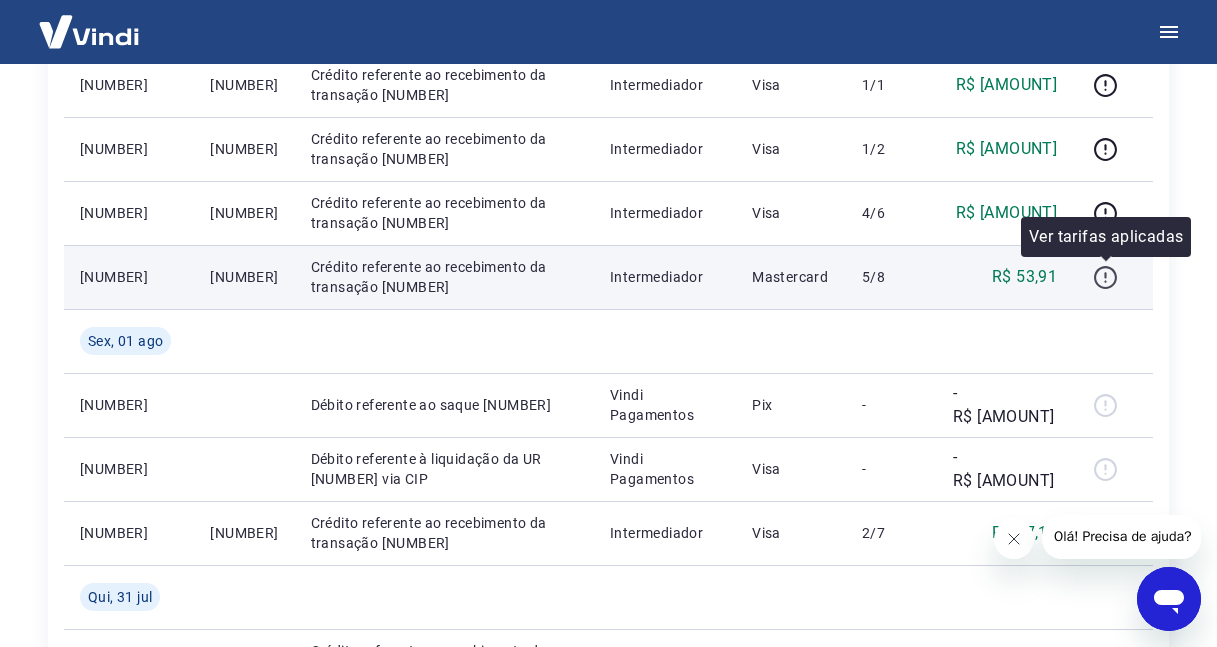 click 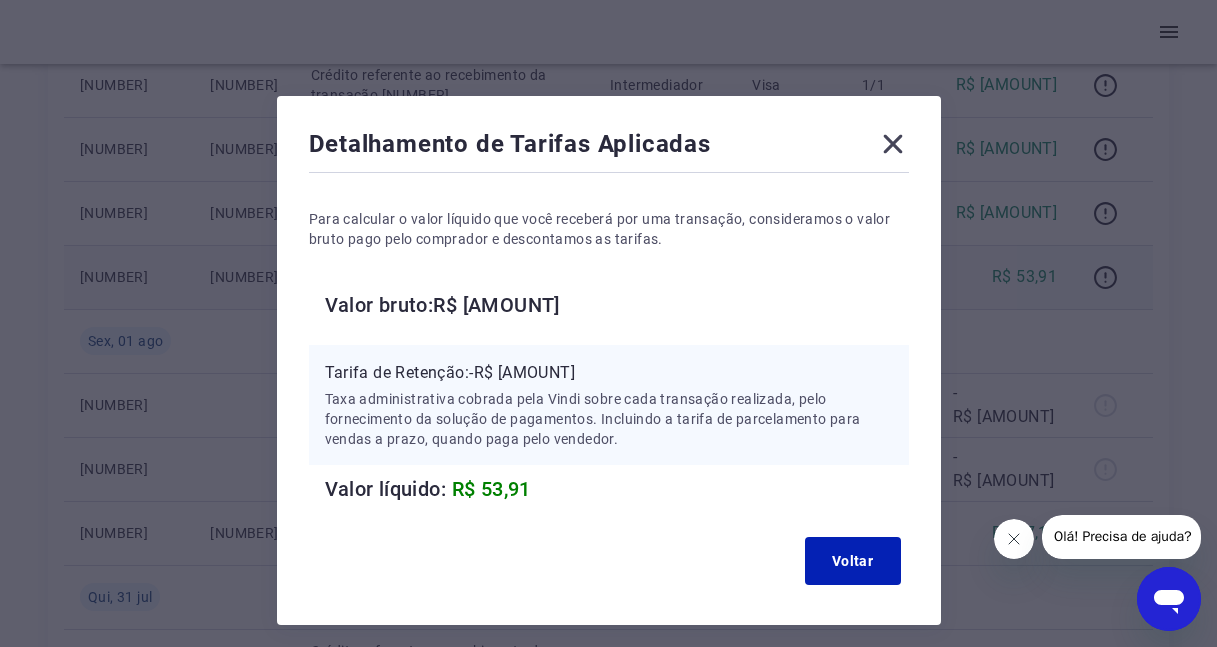 click 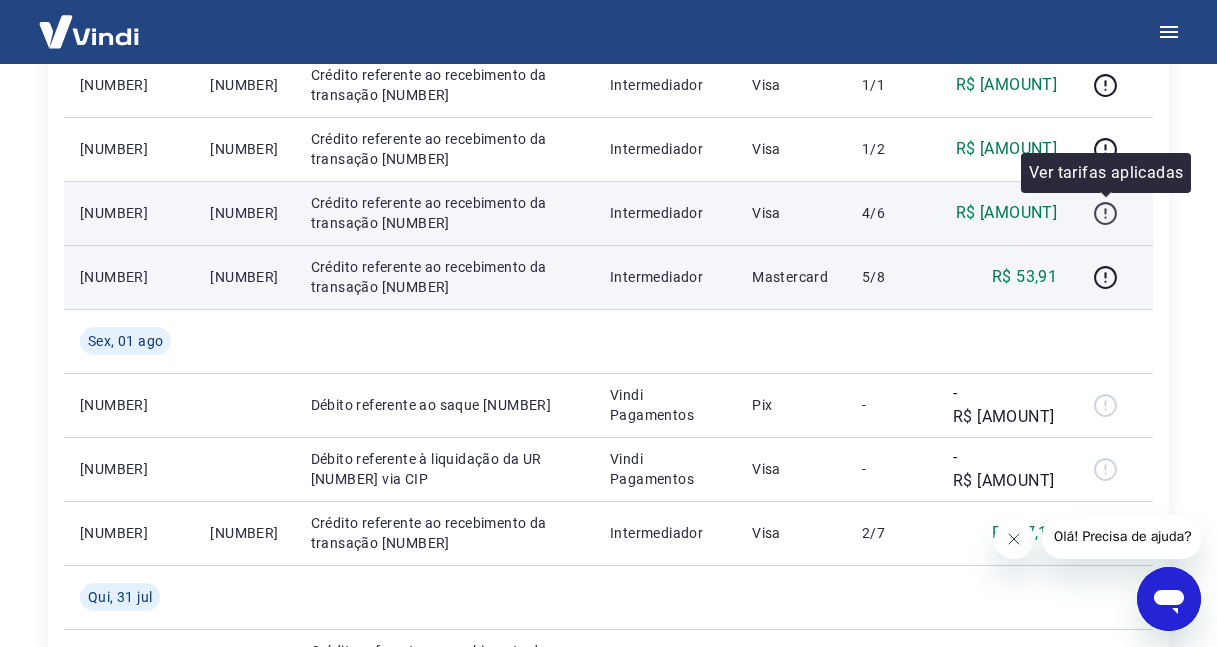 click 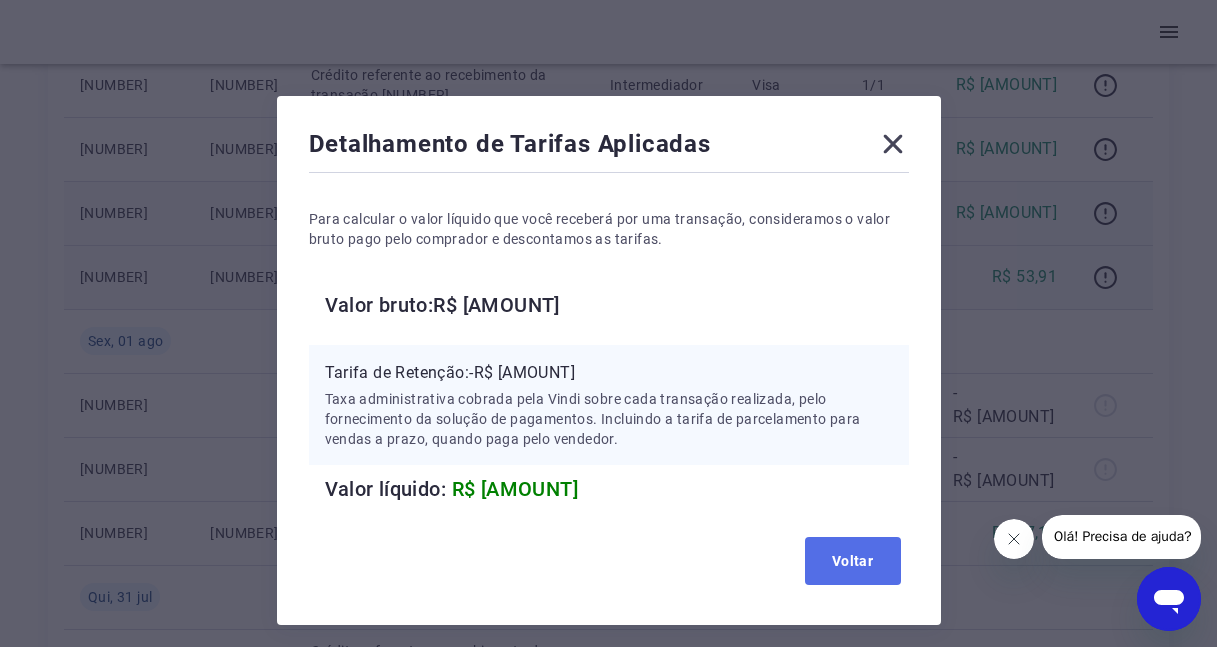 click on "Voltar" at bounding box center (853, 561) 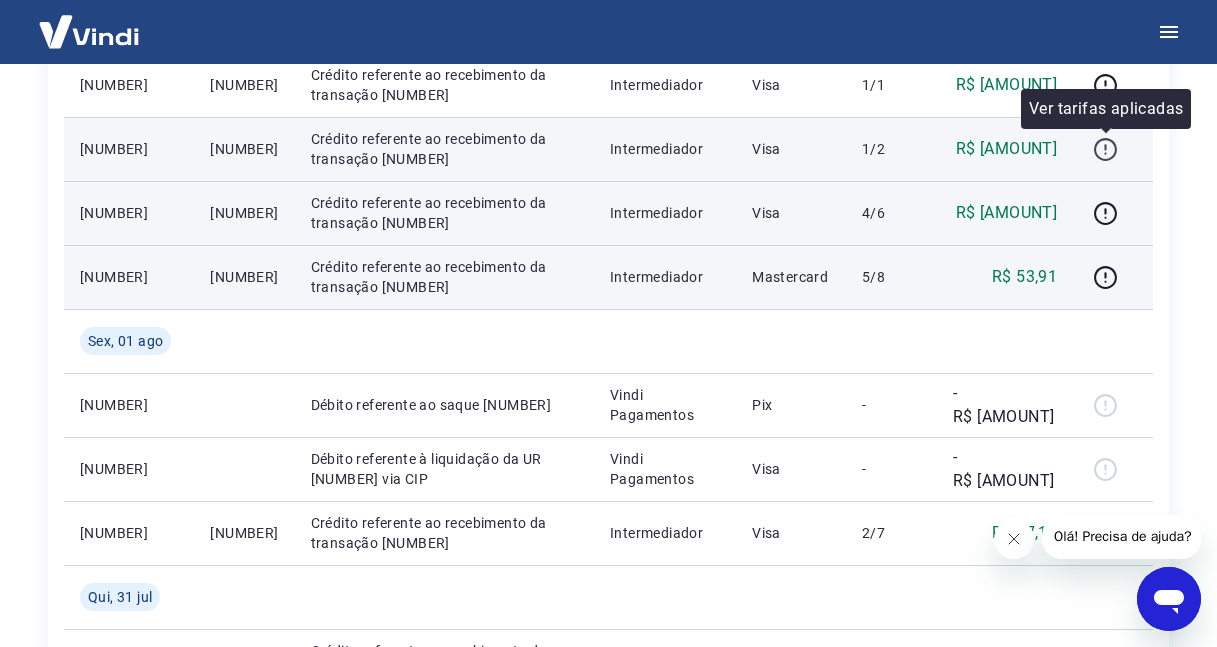 click 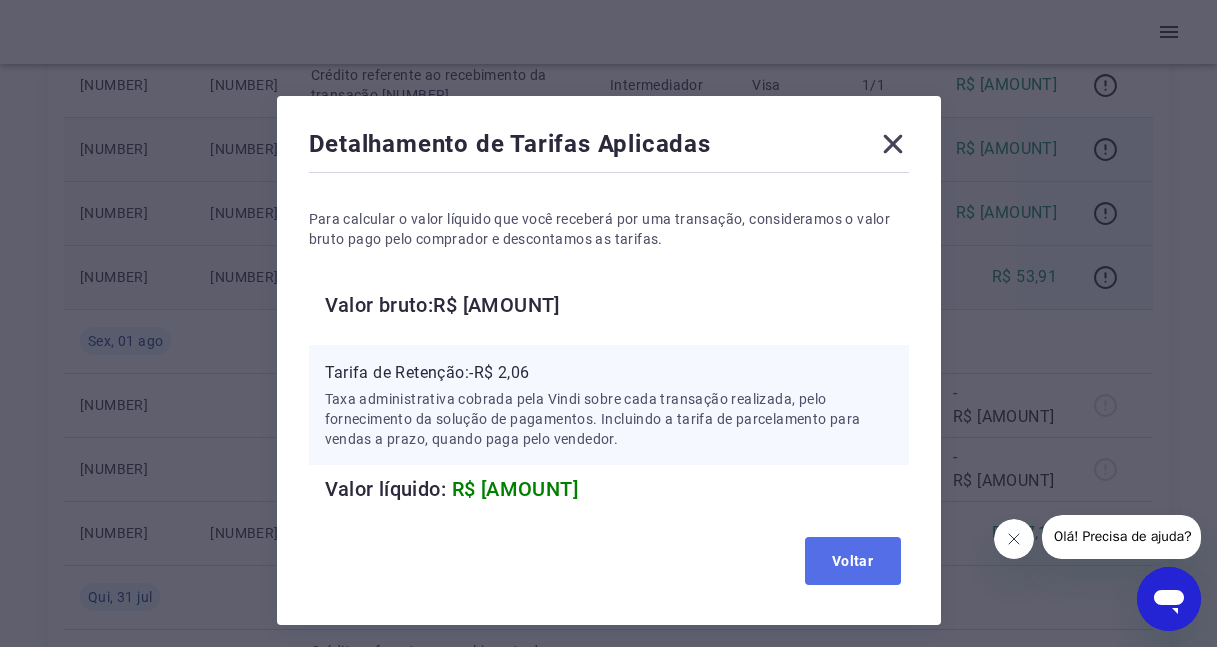 click on "Voltar" at bounding box center (853, 561) 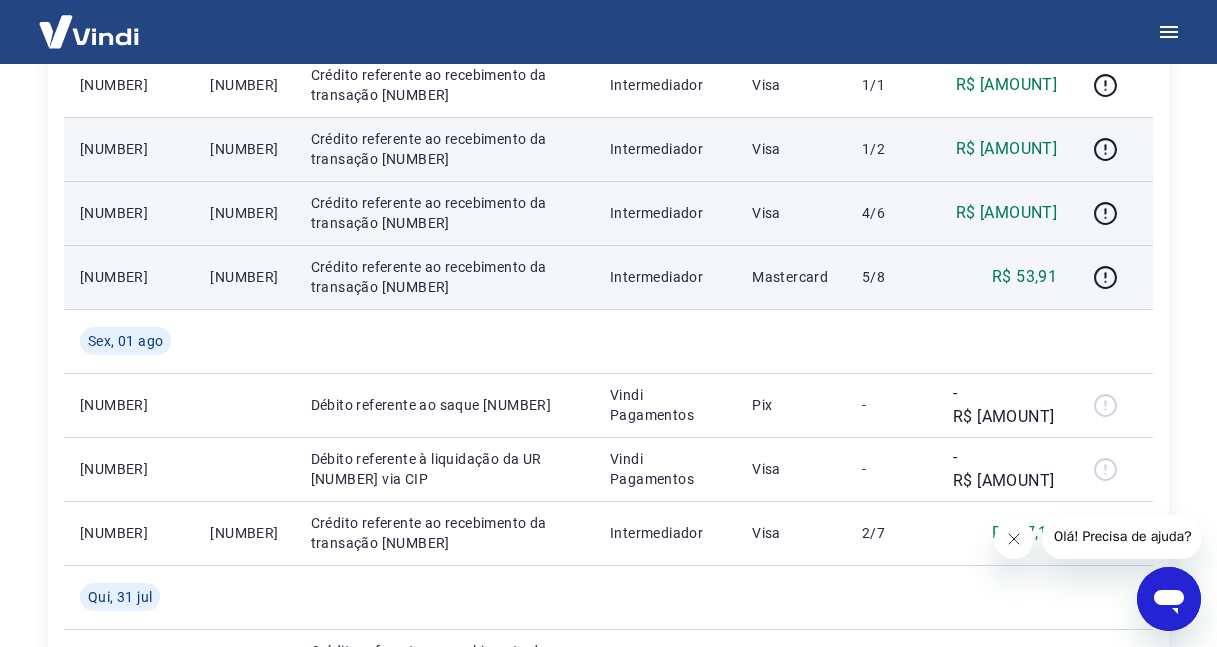 scroll, scrollTop: 512, scrollLeft: 0, axis: vertical 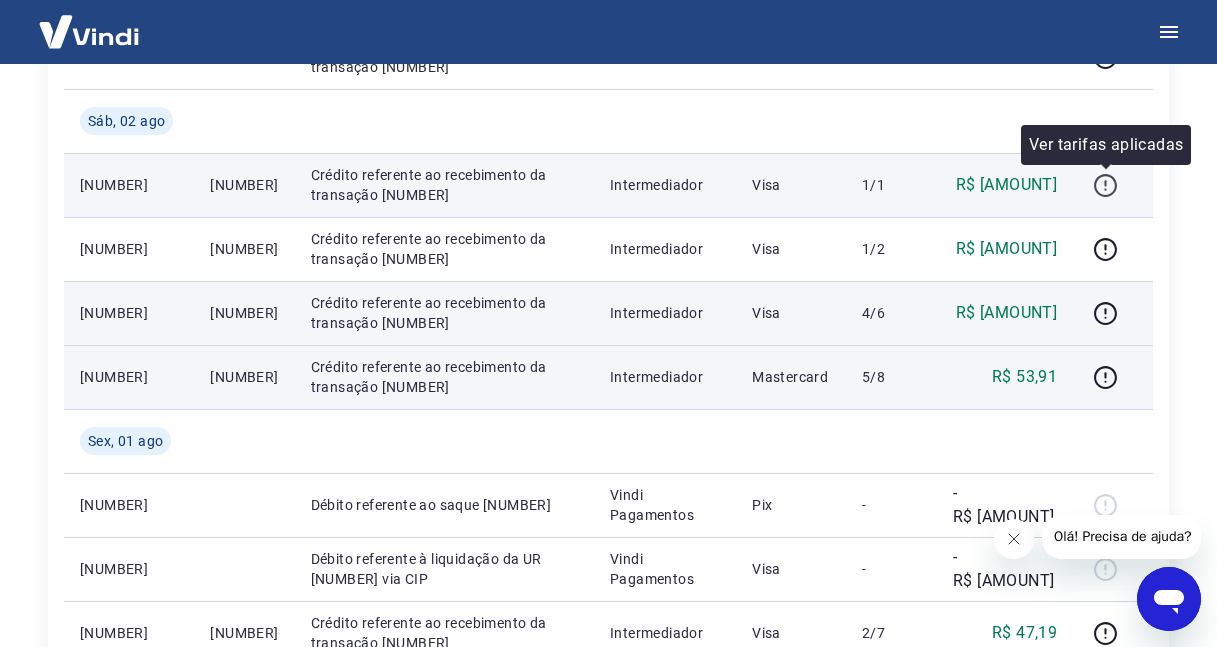 click 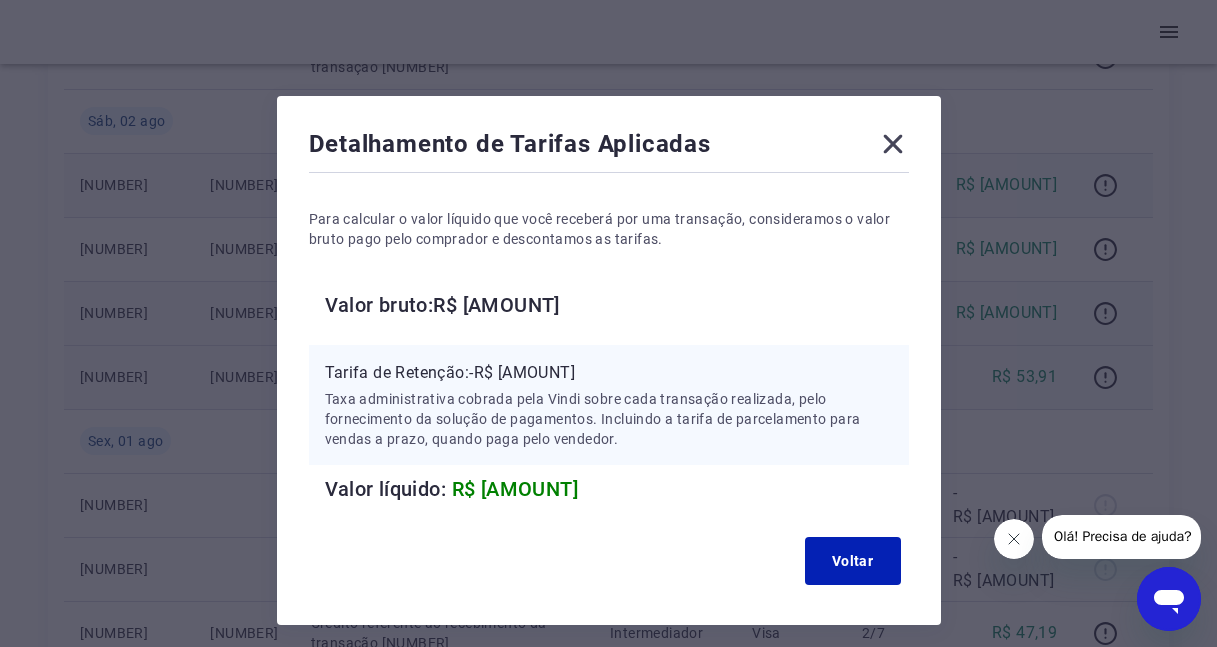 click 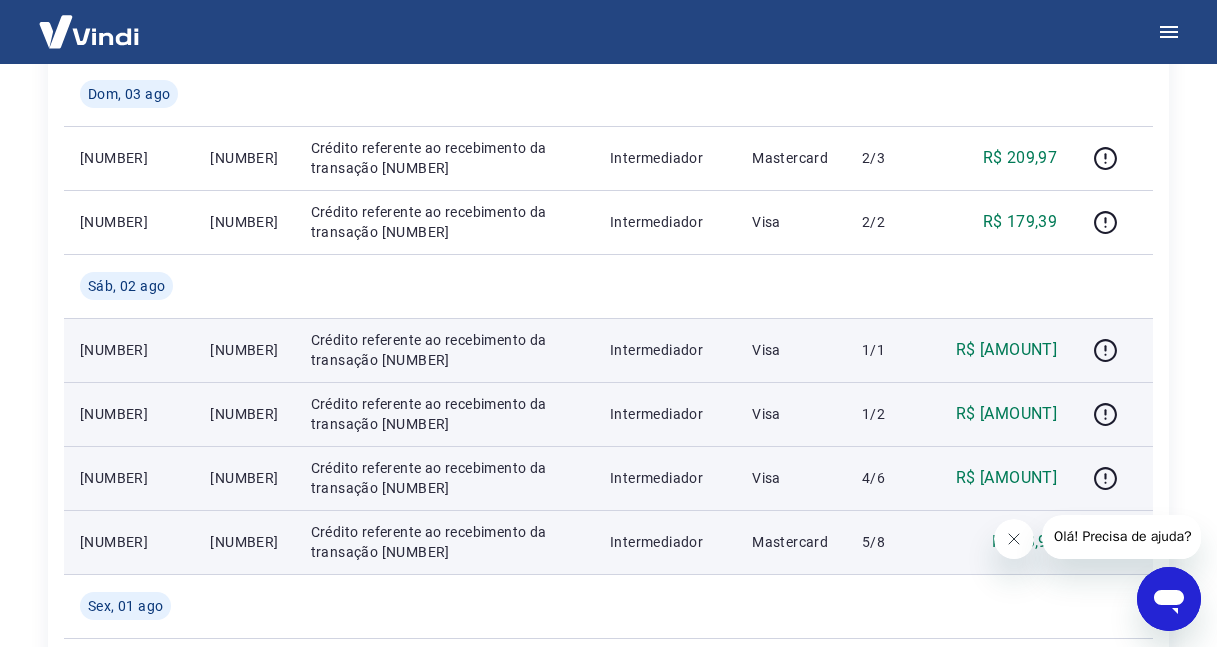 scroll, scrollTop: 312, scrollLeft: 0, axis: vertical 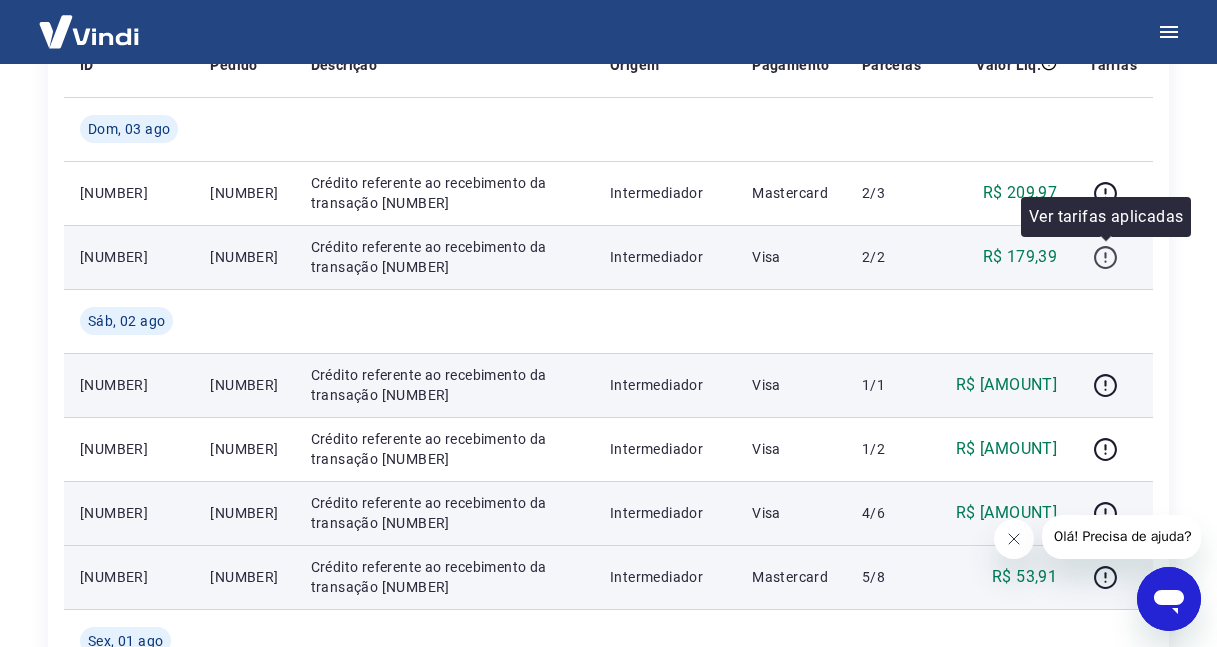 click 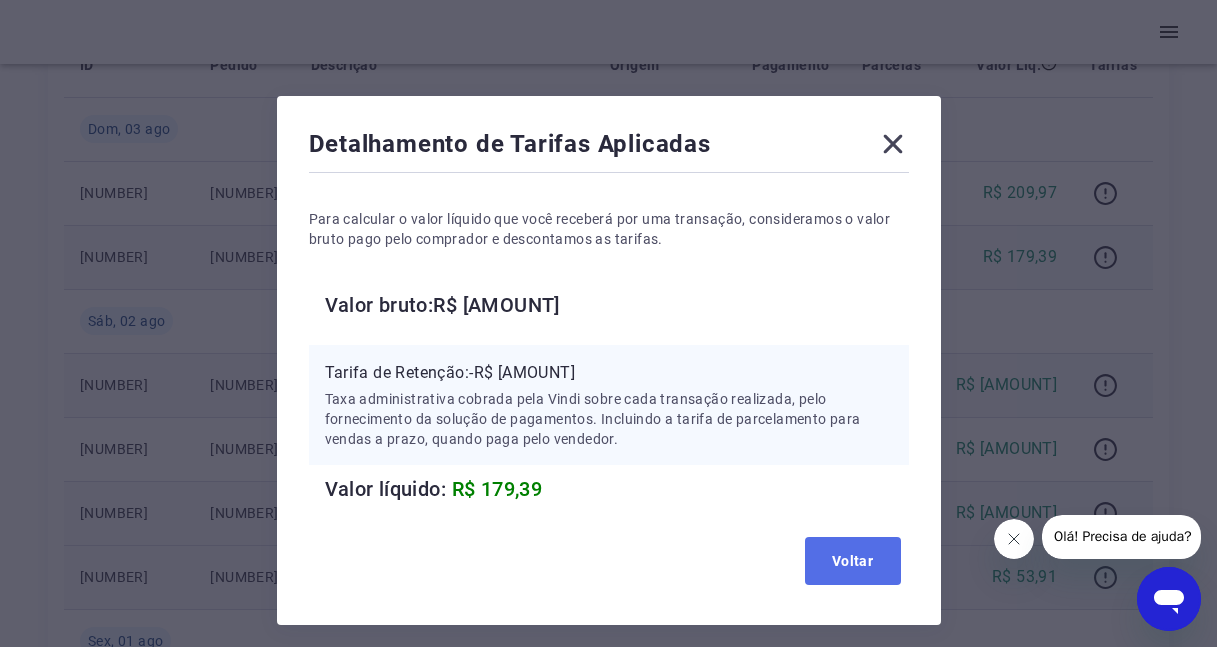 click on "Voltar" at bounding box center (853, 561) 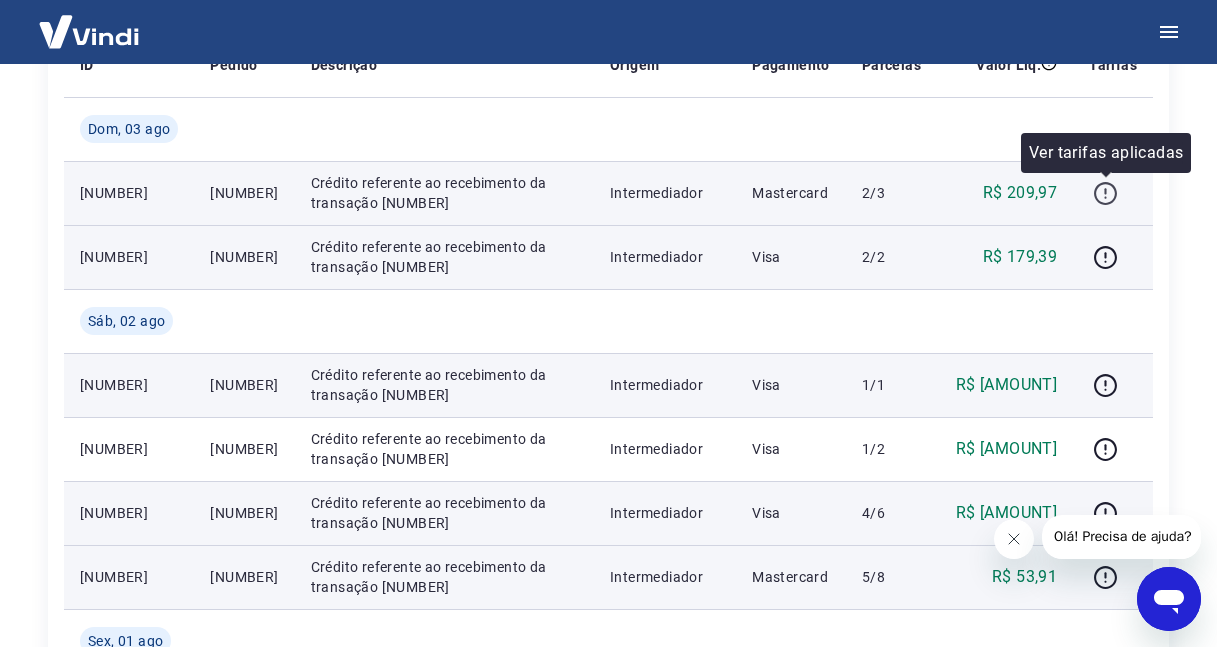 click 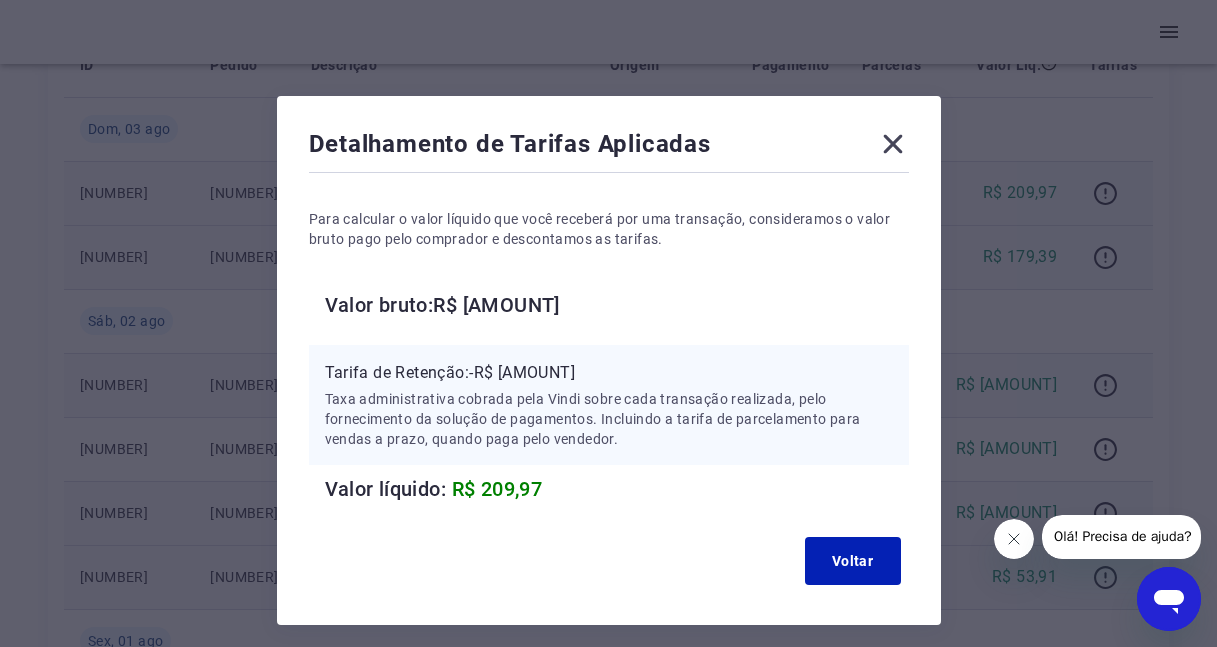 click 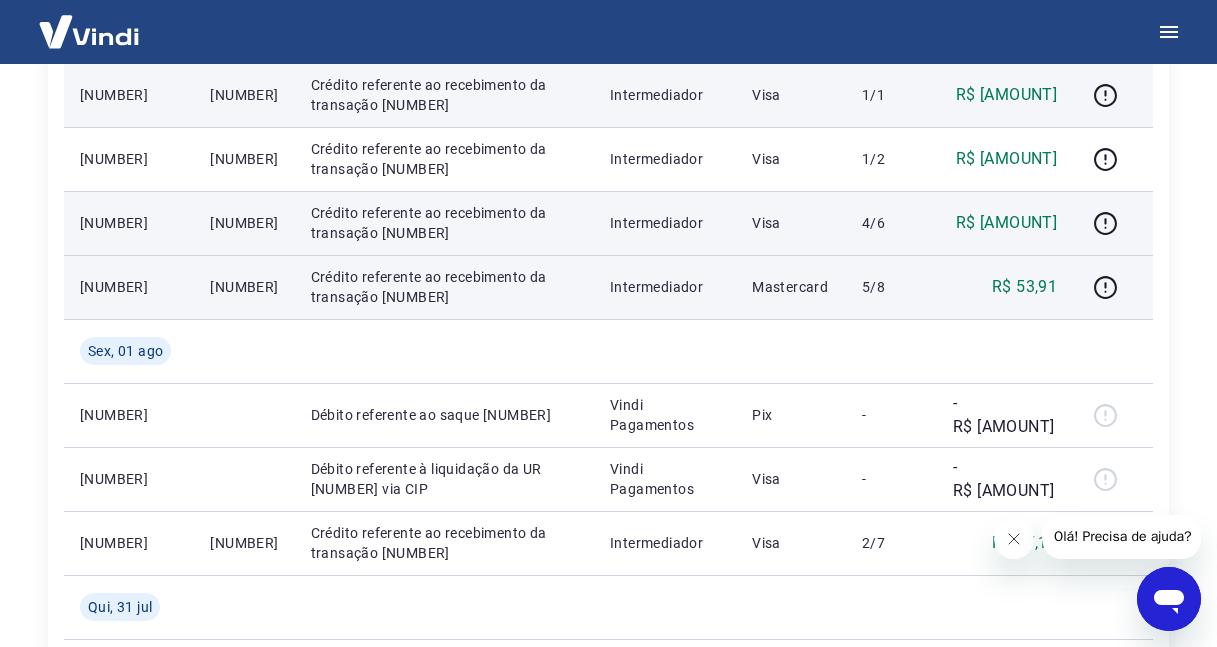 scroll, scrollTop: 612, scrollLeft: 0, axis: vertical 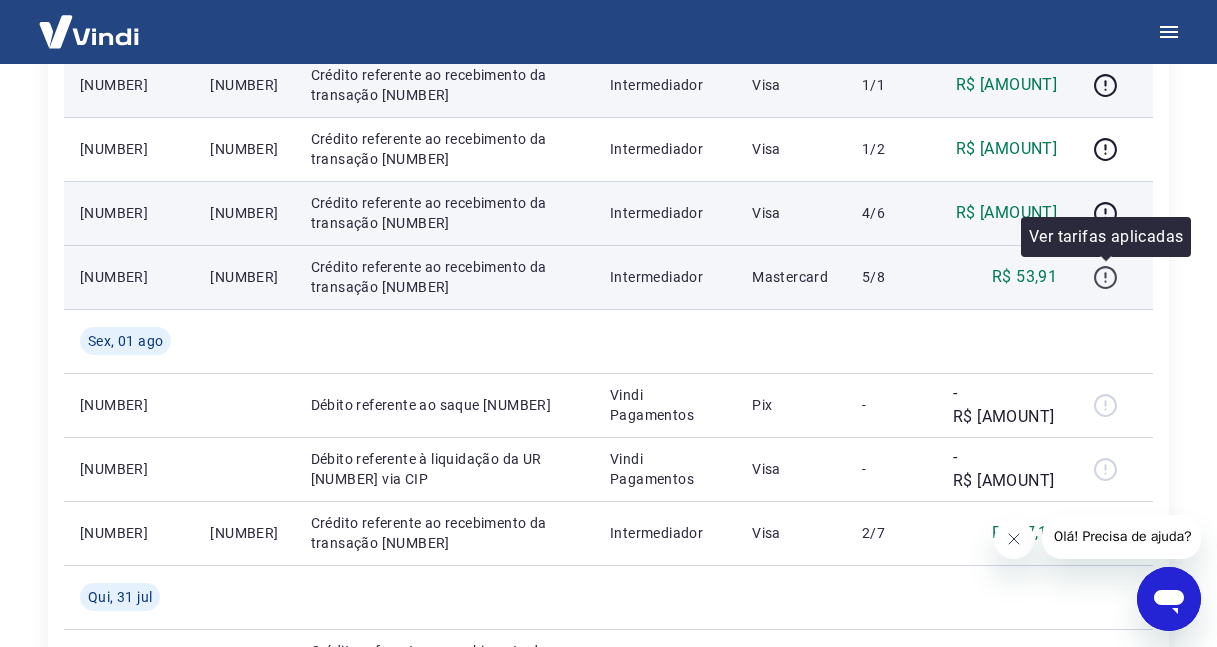 click 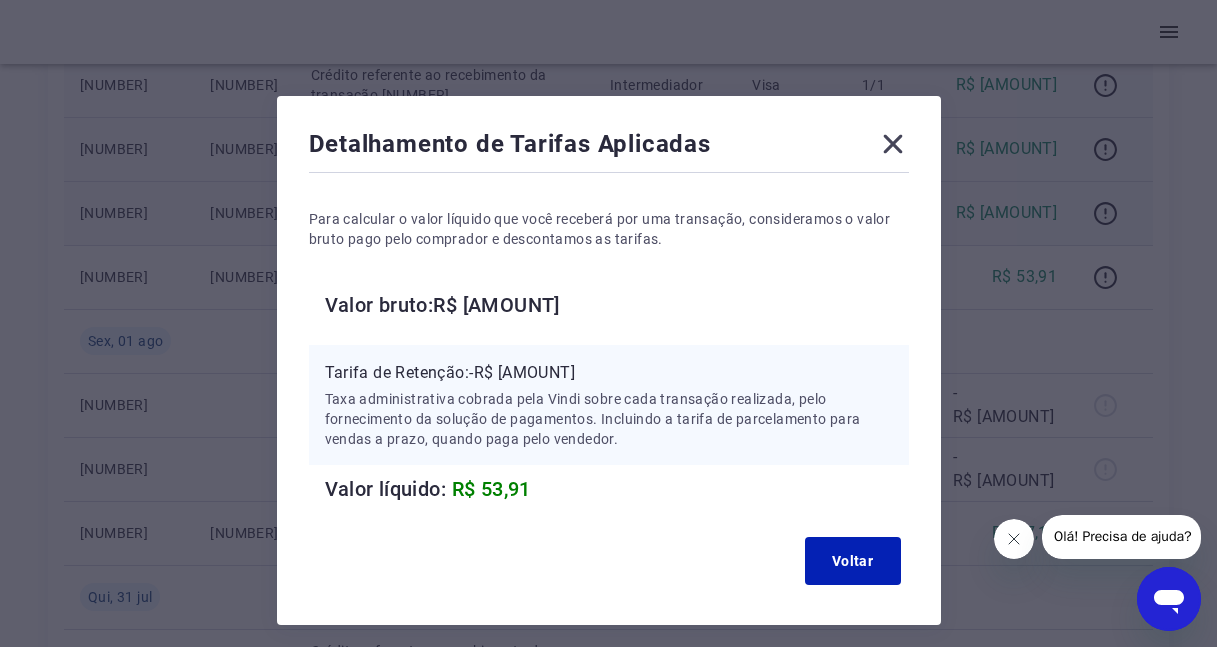 drag, startPoint x: 889, startPoint y: 142, endPoint x: 866, endPoint y: 129, distance: 26.41969 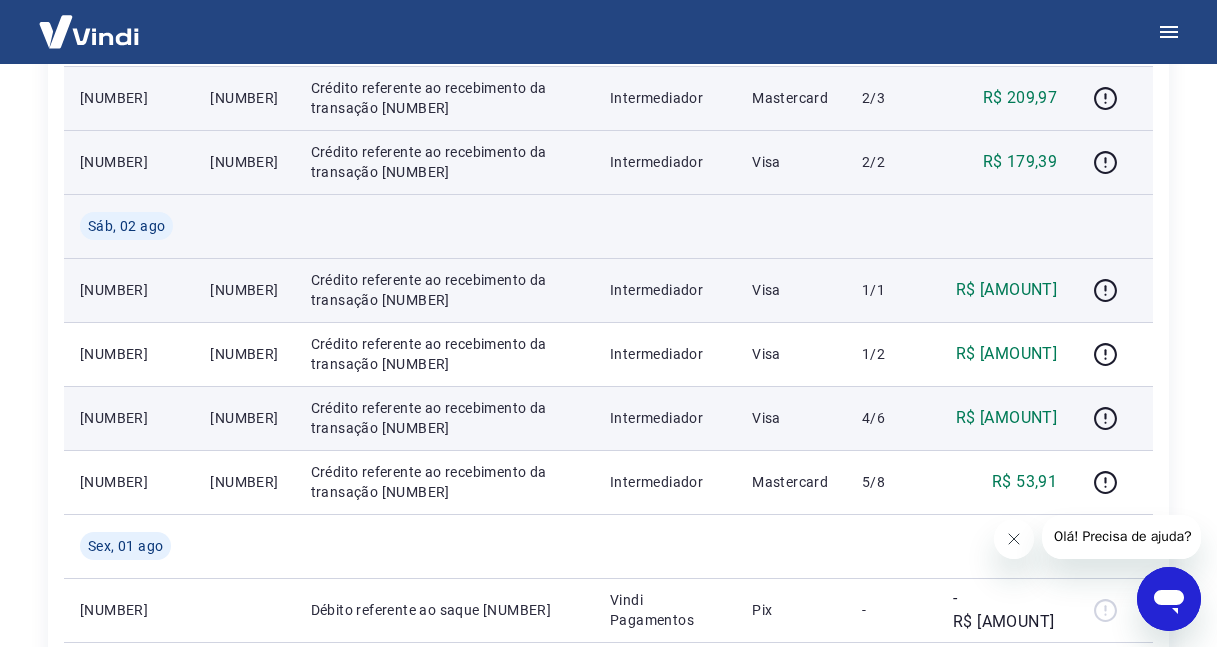 scroll, scrollTop: 412, scrollLeft: 0, axis: vertical 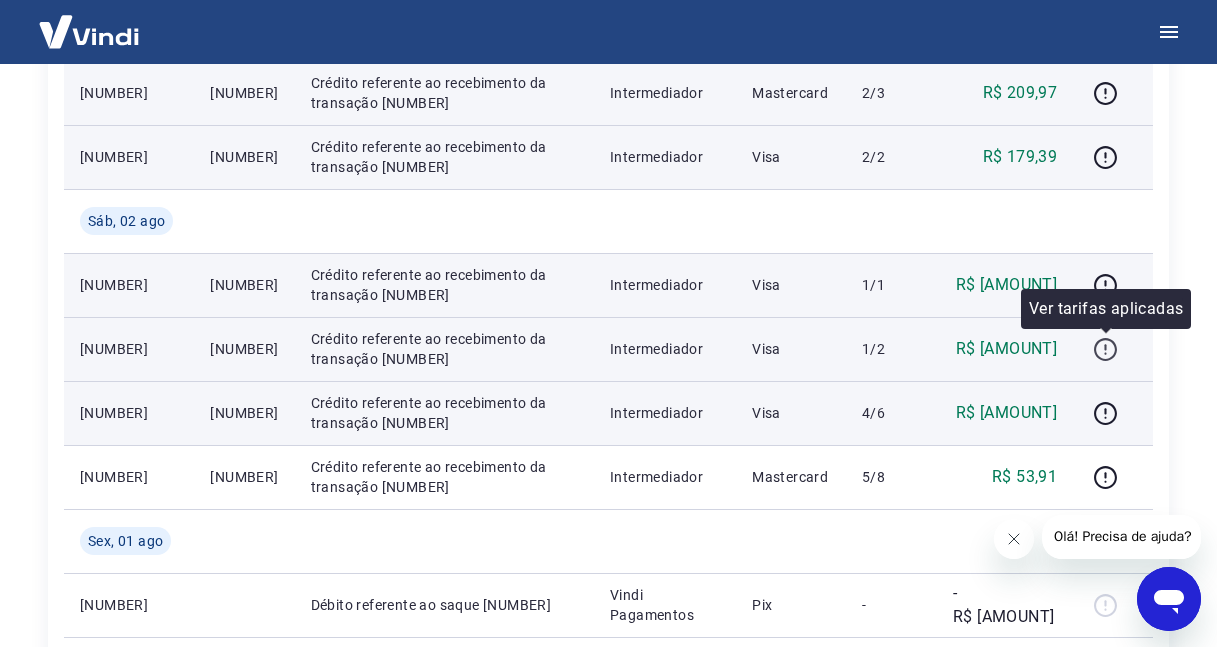click 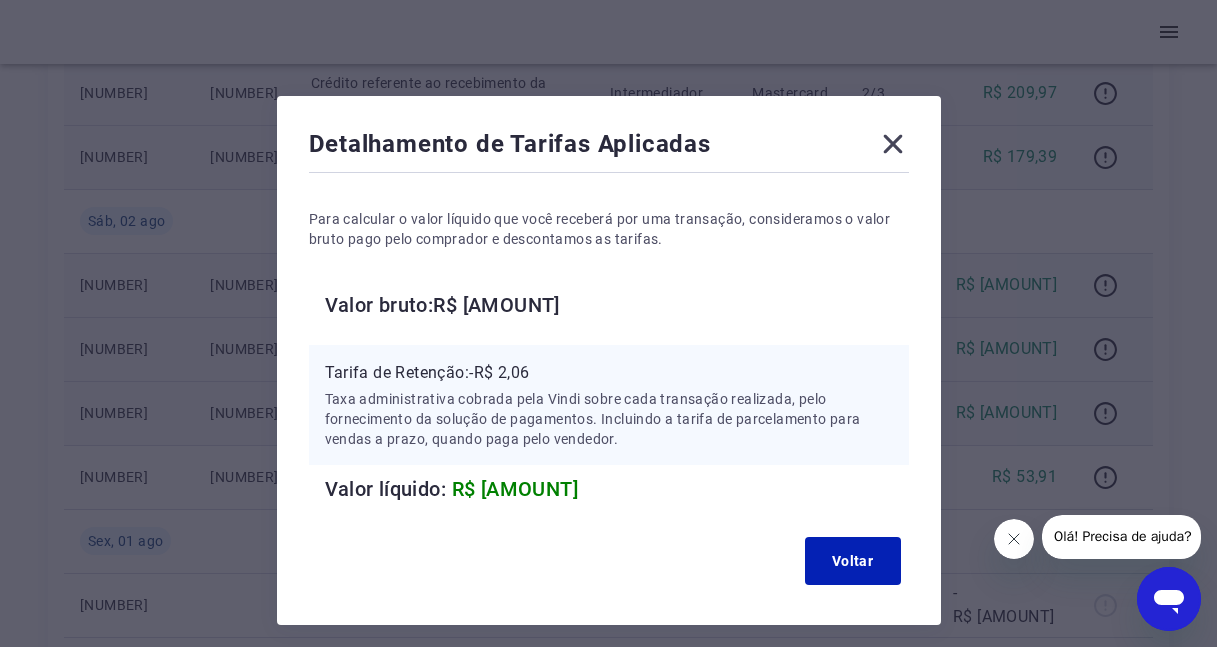 click 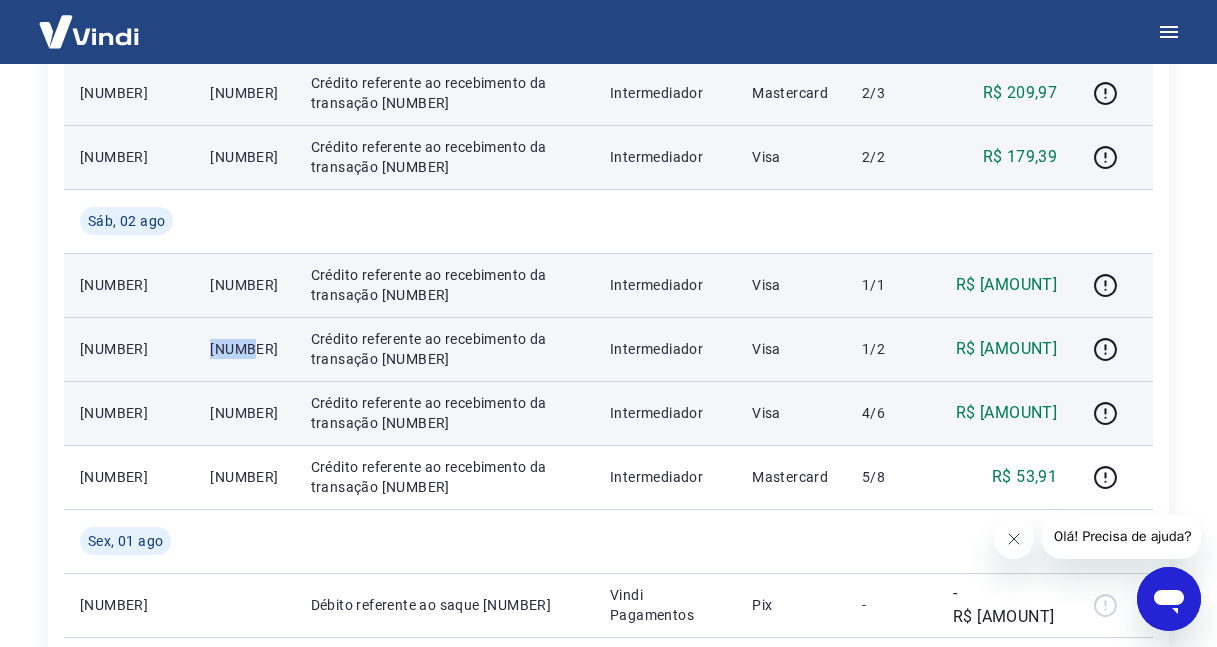 copy on "47228" 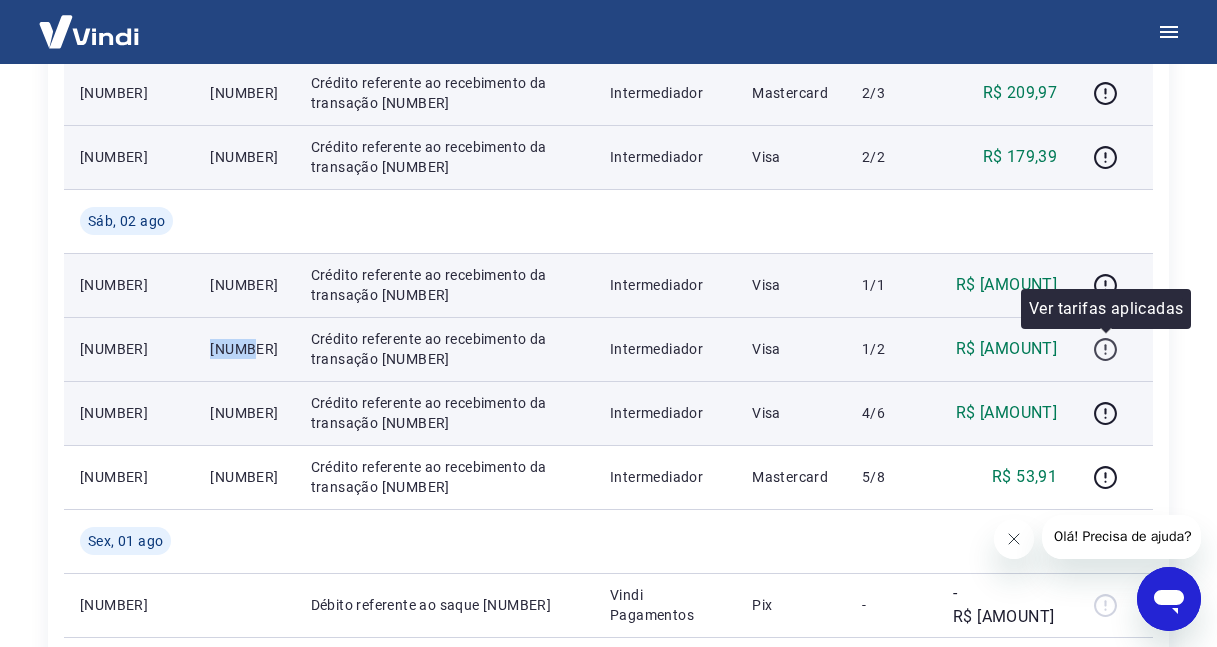 click 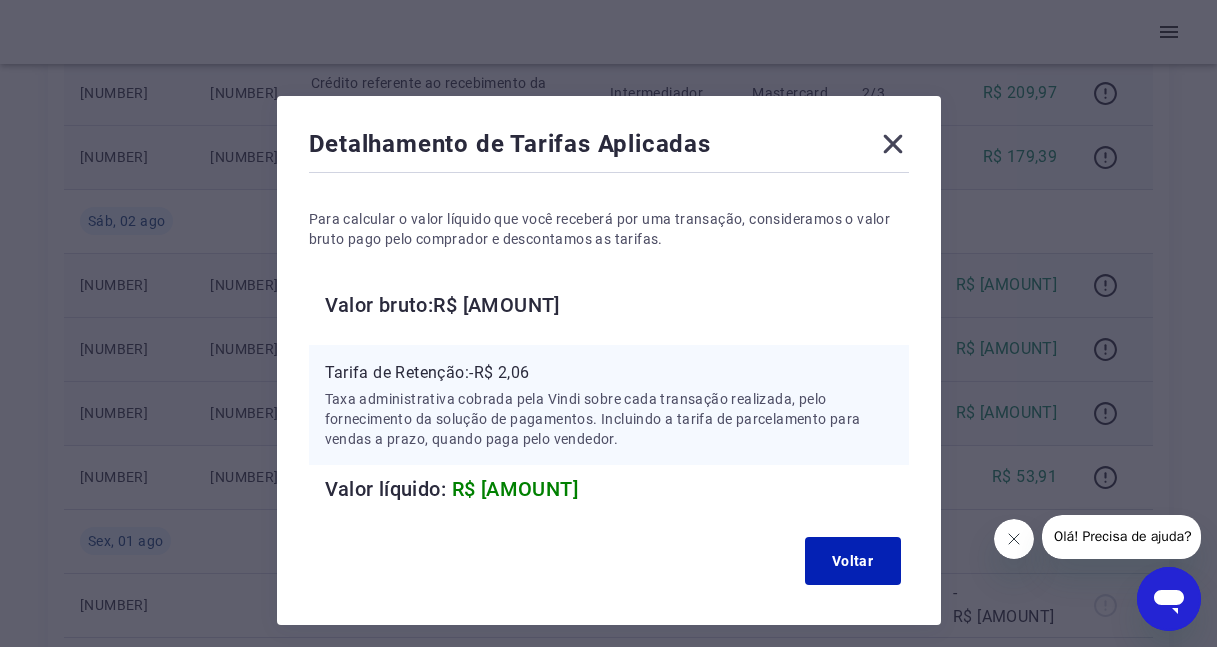 click 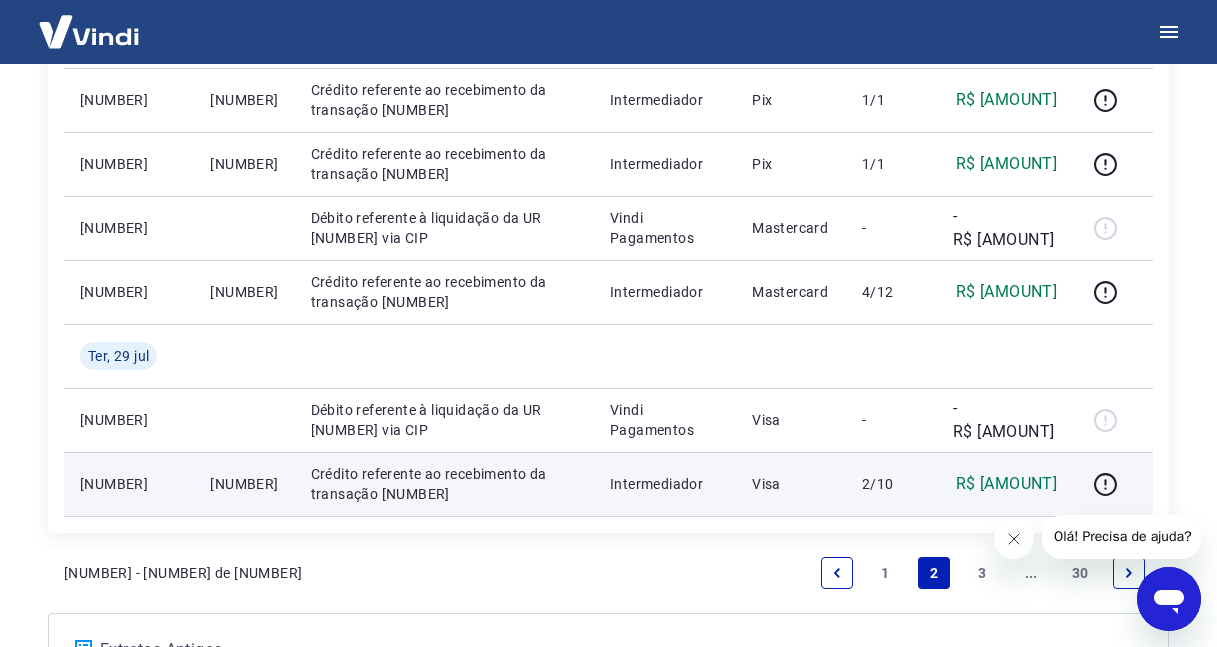 scroll, scrollTop: 1512, scrollLeft: 0, axis: vertical 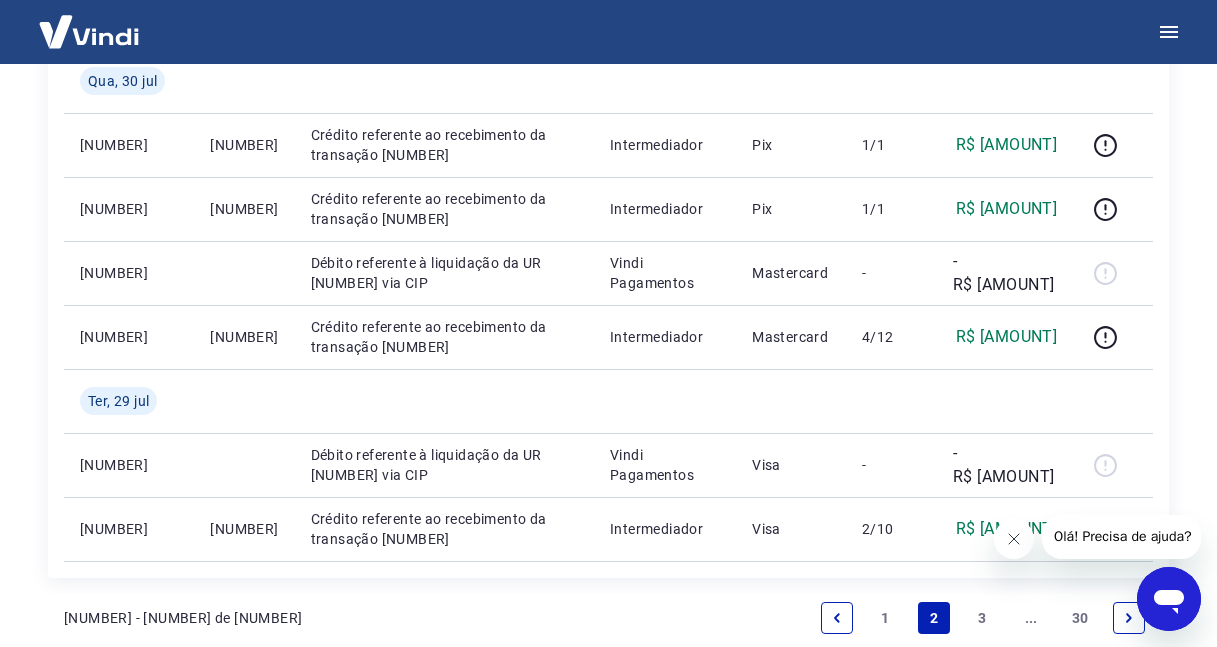 click 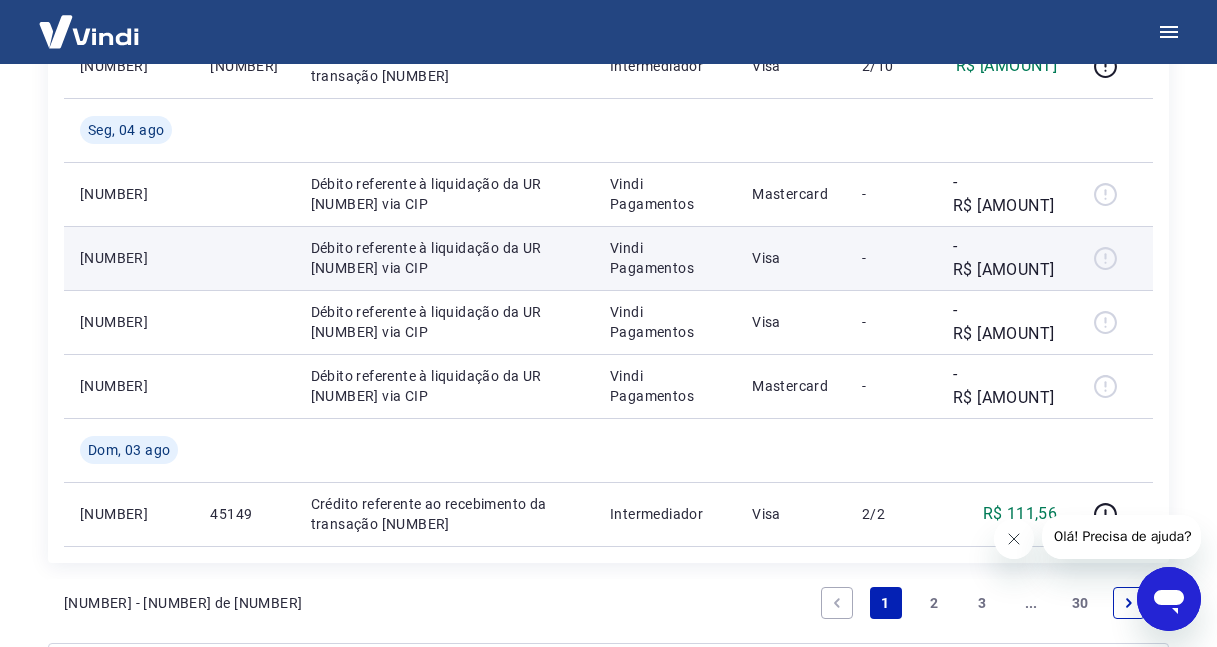 scroll, scrollTop: 1499, scrollLeft: 0, axis: vertical 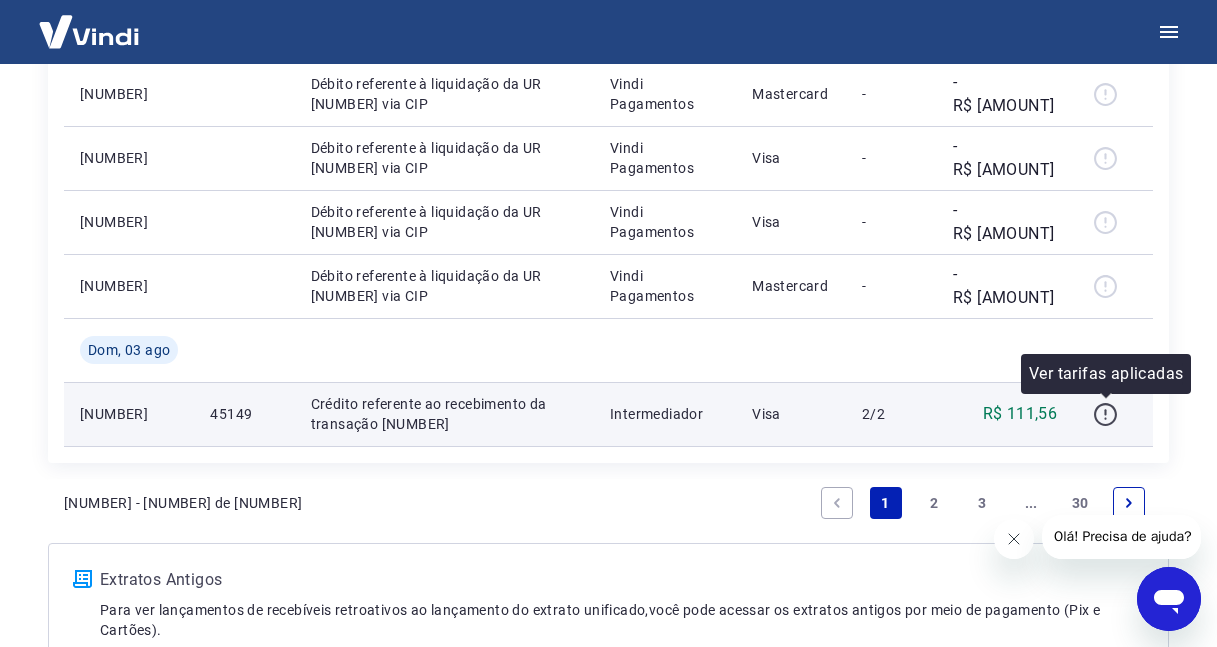 click 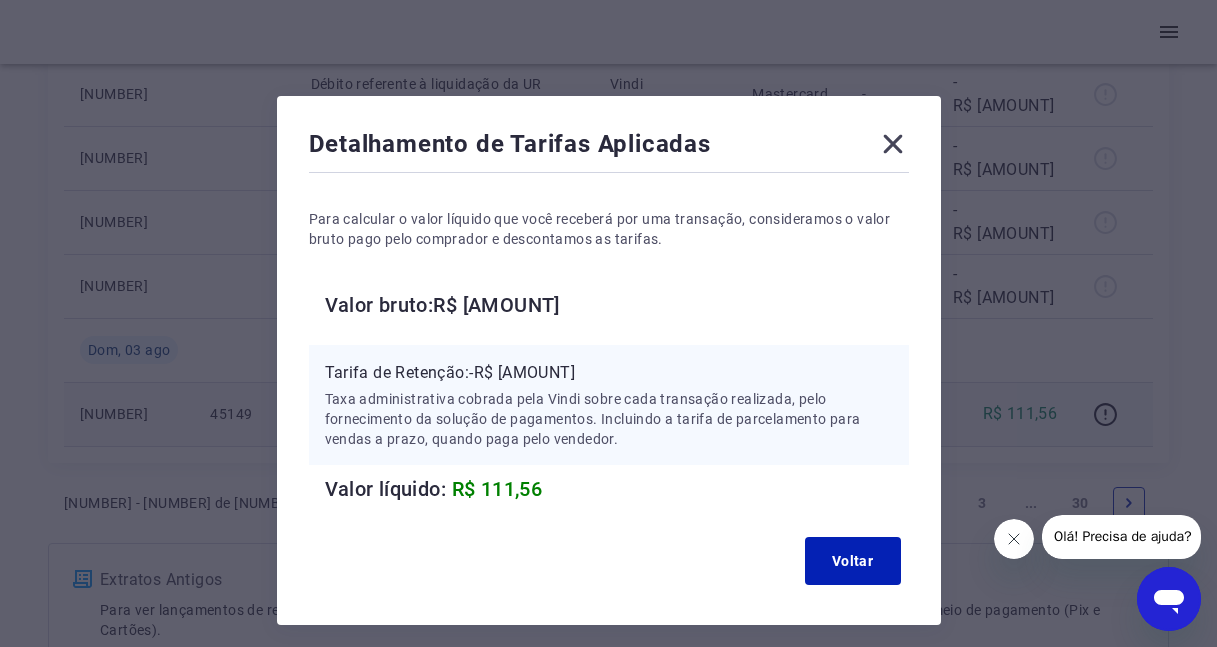 click 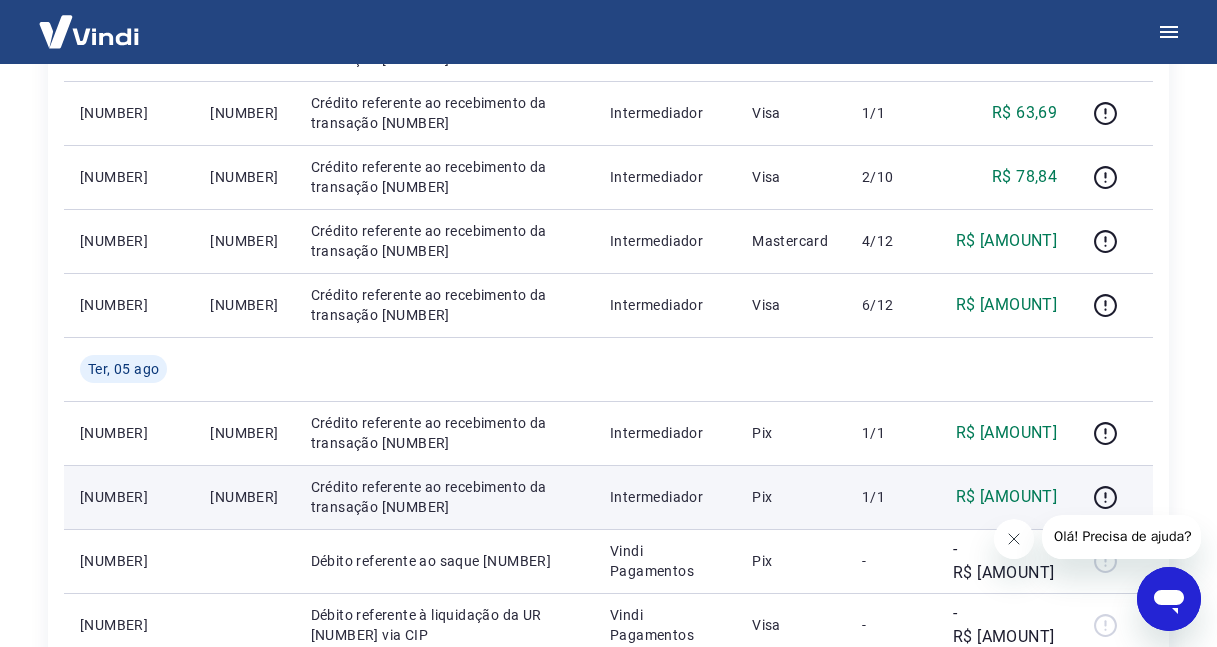 scroll, scrollTop: 799, scrollLeft: 0, axis: vertical 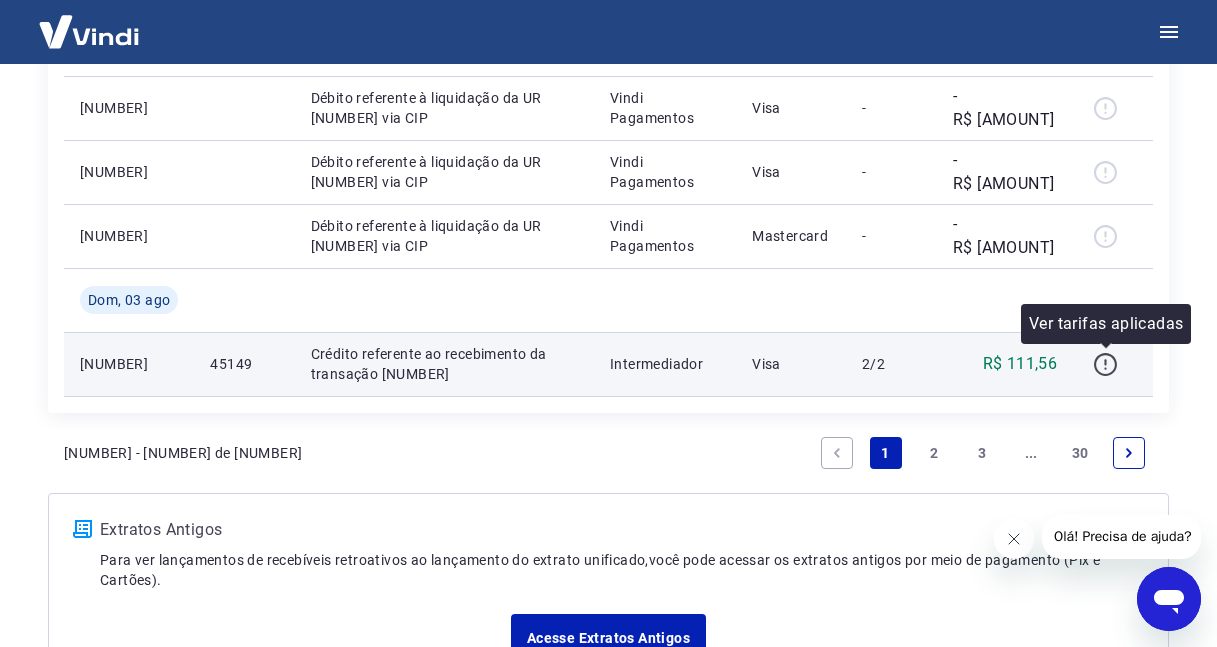 click 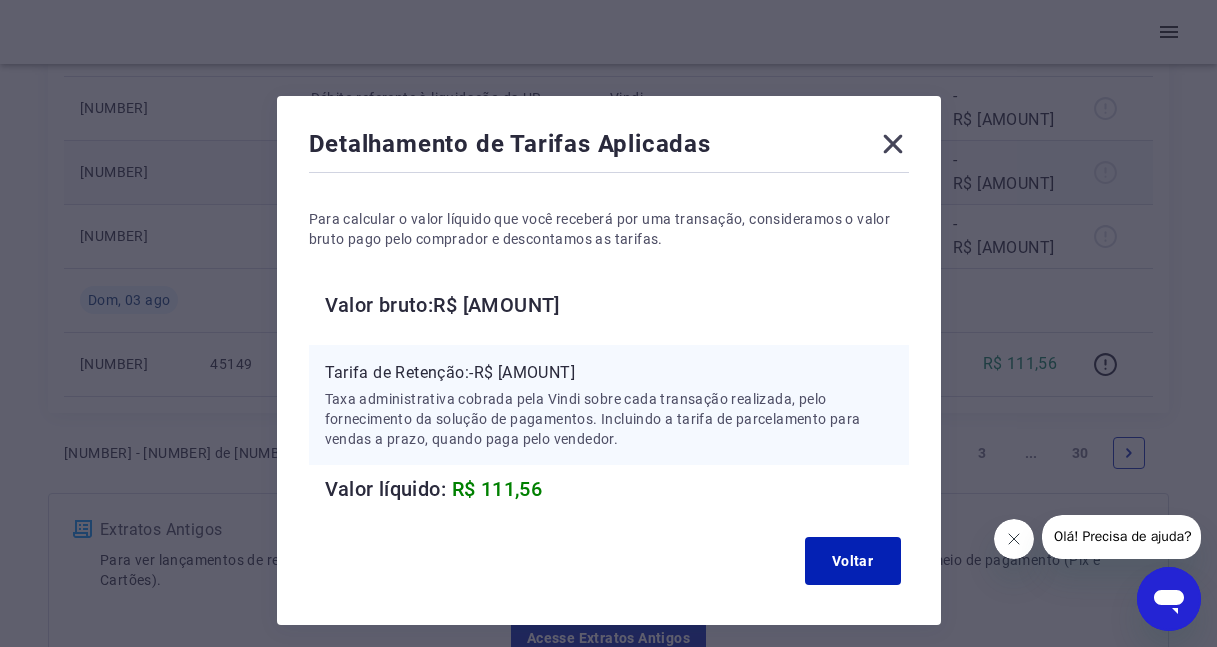 drag, startPoint x: 899, startPoint y: 144, endPoint x: 884, endPoint y: 147, distance: 15.297058 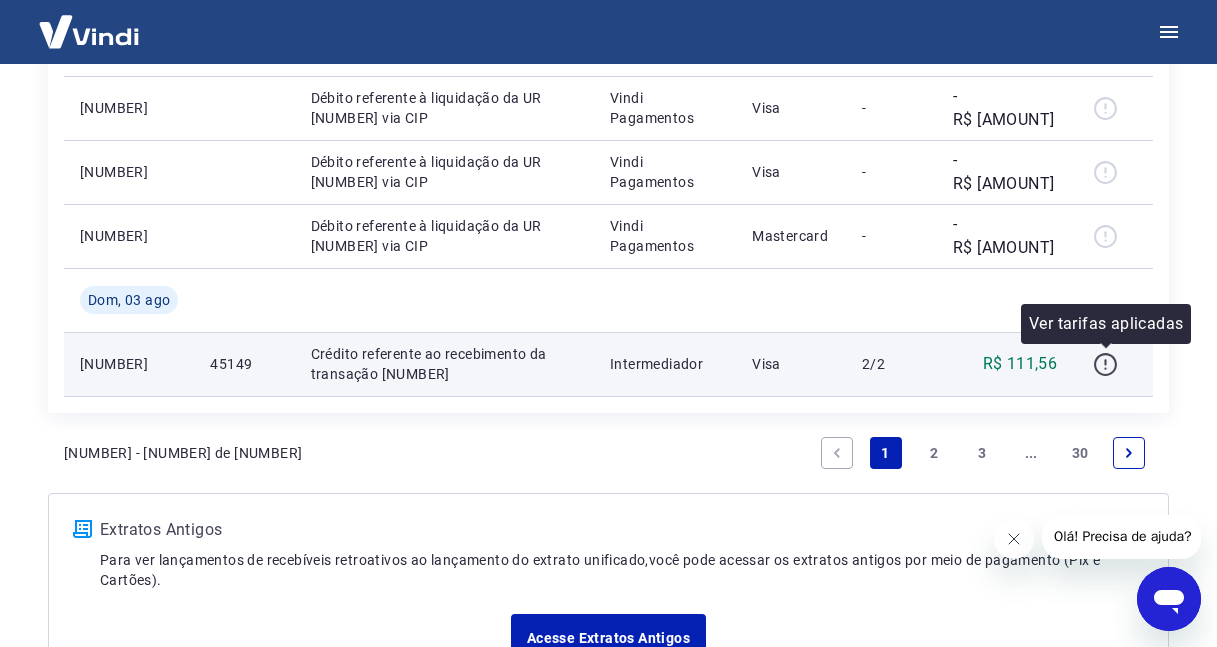 click 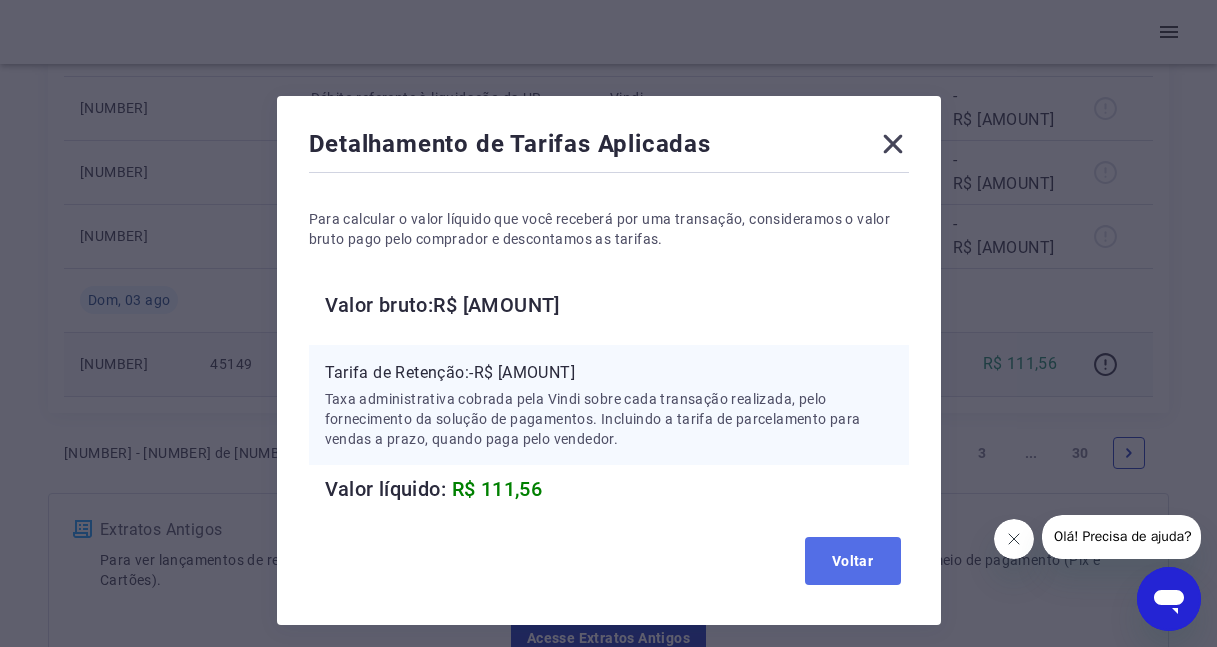 click on "Voltar" at bounding box center (853, 561) 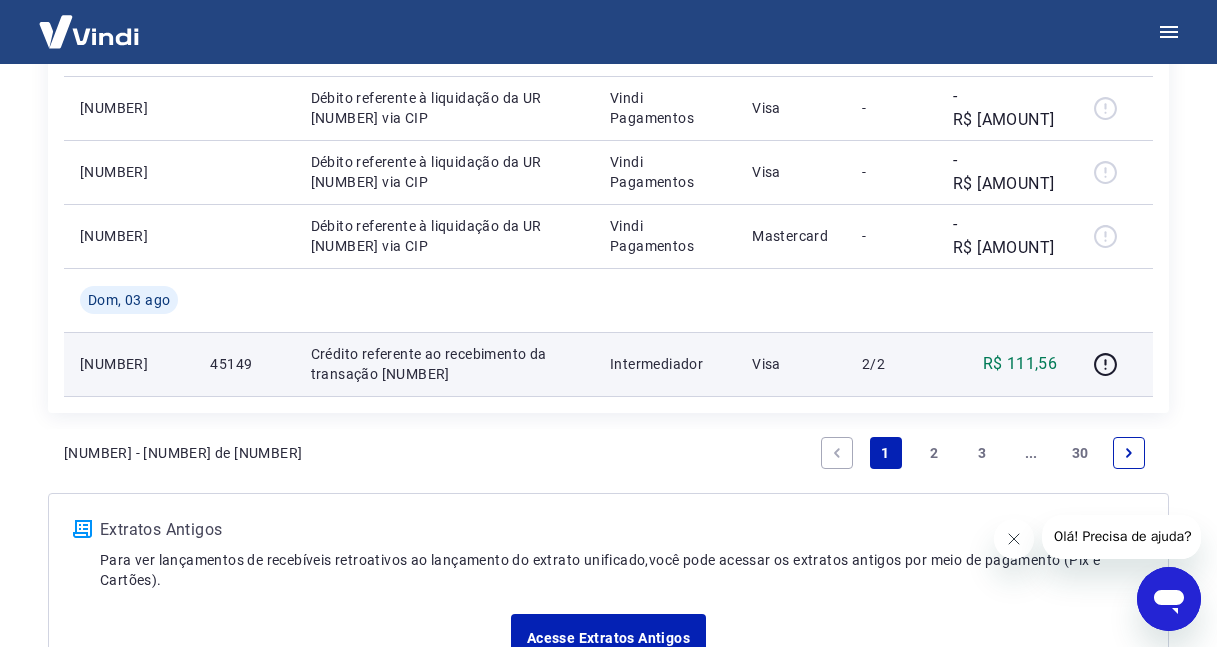 click on "2" at bounding box center [934, 453] 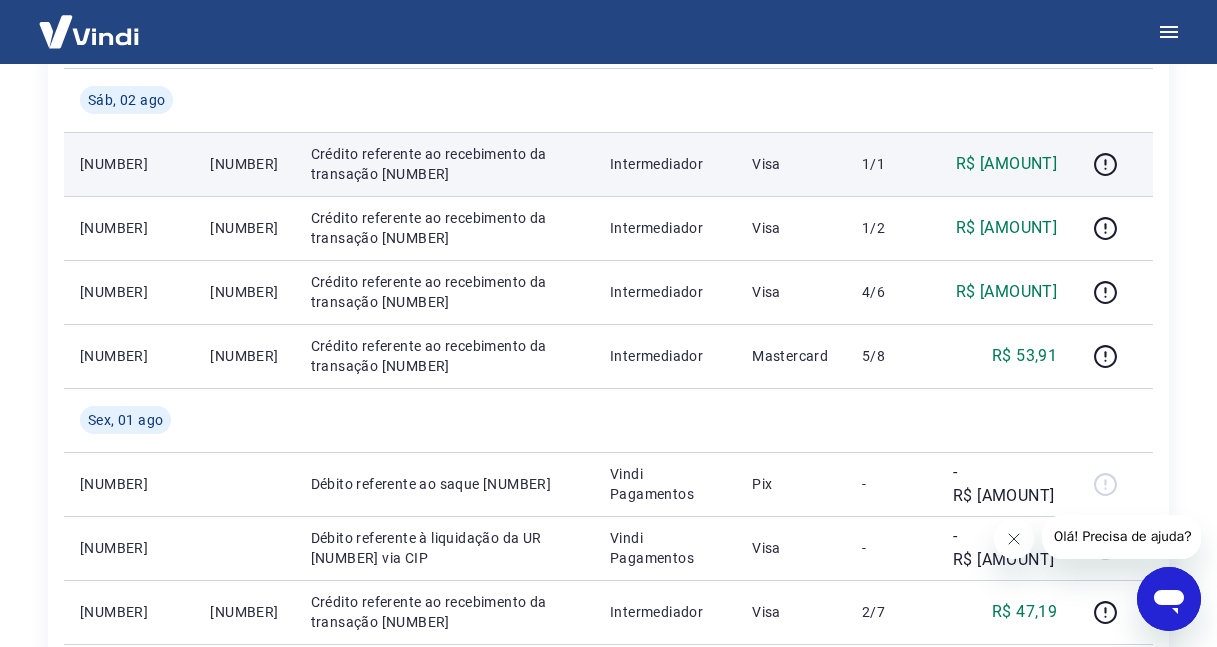 scroll, scrollTop: 510, scrollLeft: 0, axis: vertical 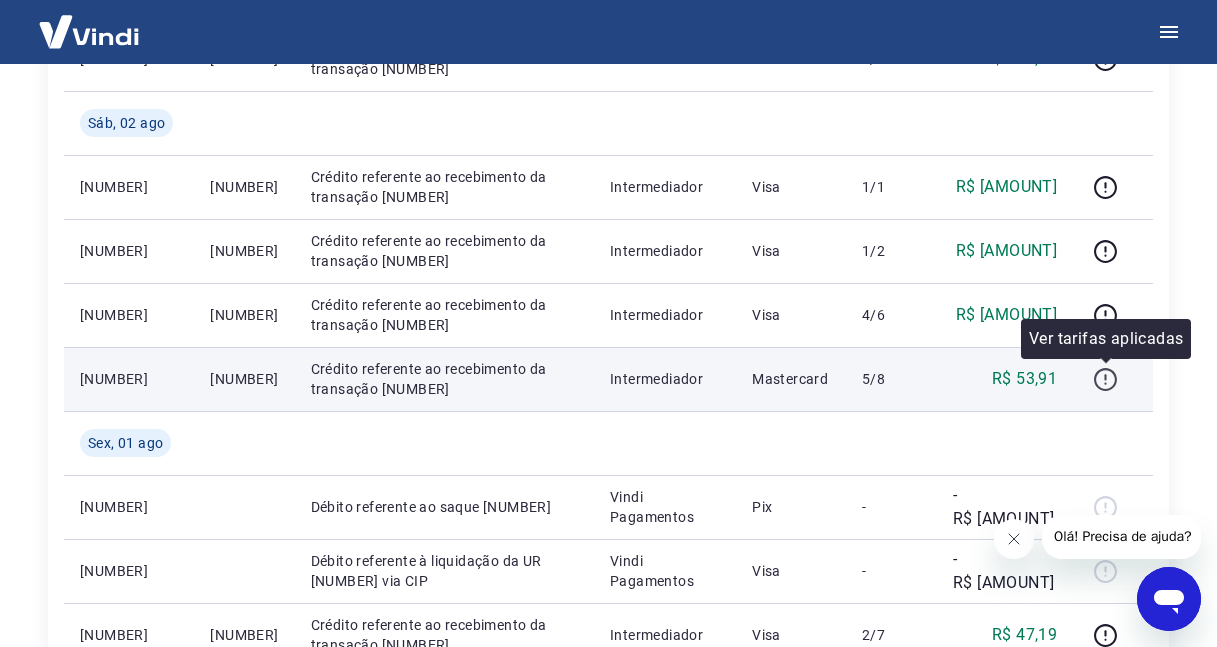 click 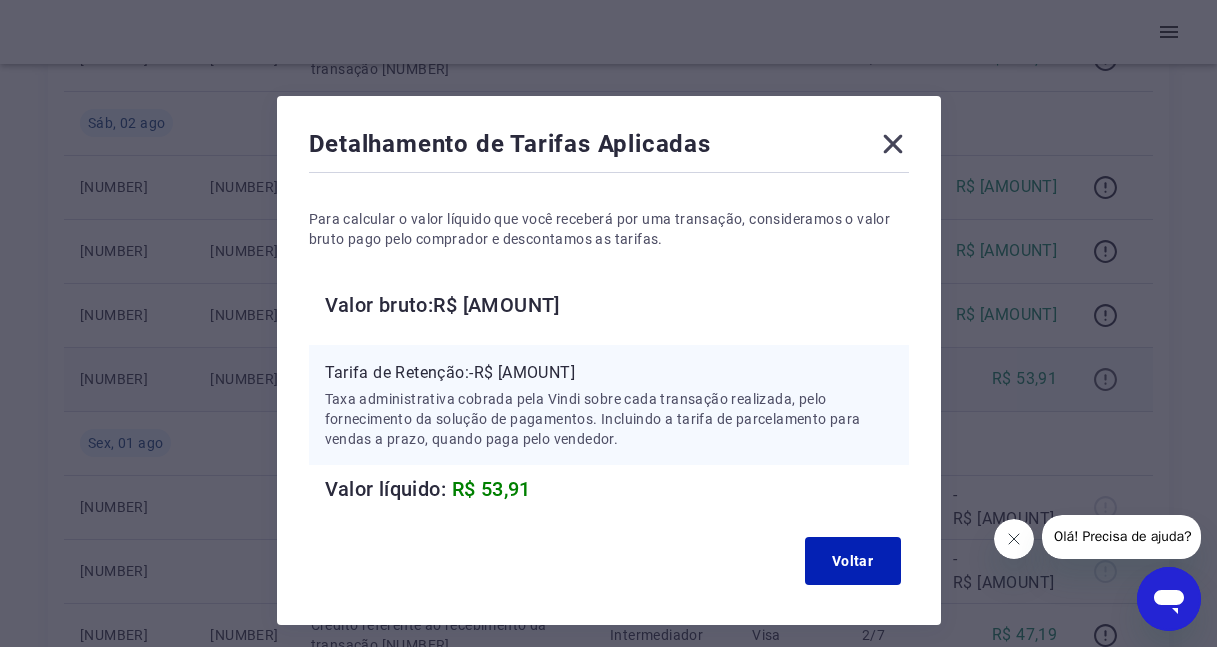 click on "Detalhamento de Tarifas Aplicadas Para calcular o valor líquido que você receberá por uma transação, consideramos o valor bruto pago pelo comprador e descontamos as tarifas. Valor bruto:  R$ 55,74 Tarifa de Retenção:  -R$ 1,83 Taxa administrativa cobrada pela Vindi sobre cada transação realizada, pelo fornecimento da solução de pagamentos. Incluindo a tarifa de parcelamento para vendas a prazo, quando paga pelo vendedor. Valor líquido:   R$ 53,91 Voltar" at bounding box center (608, 323) 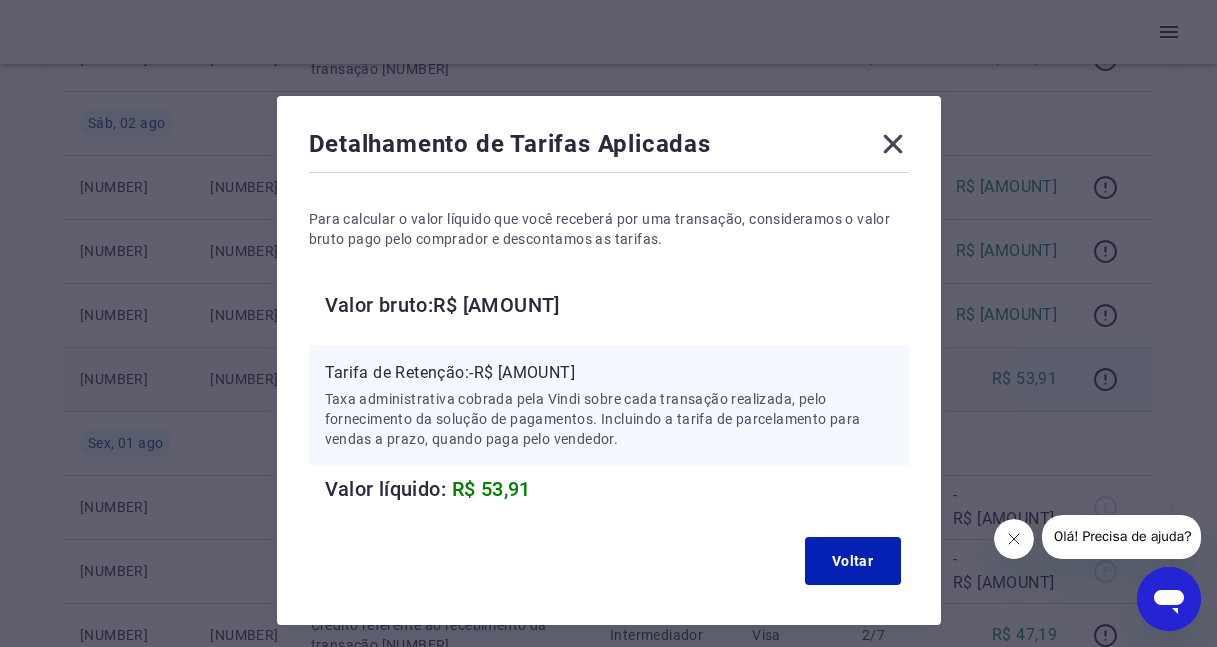 click 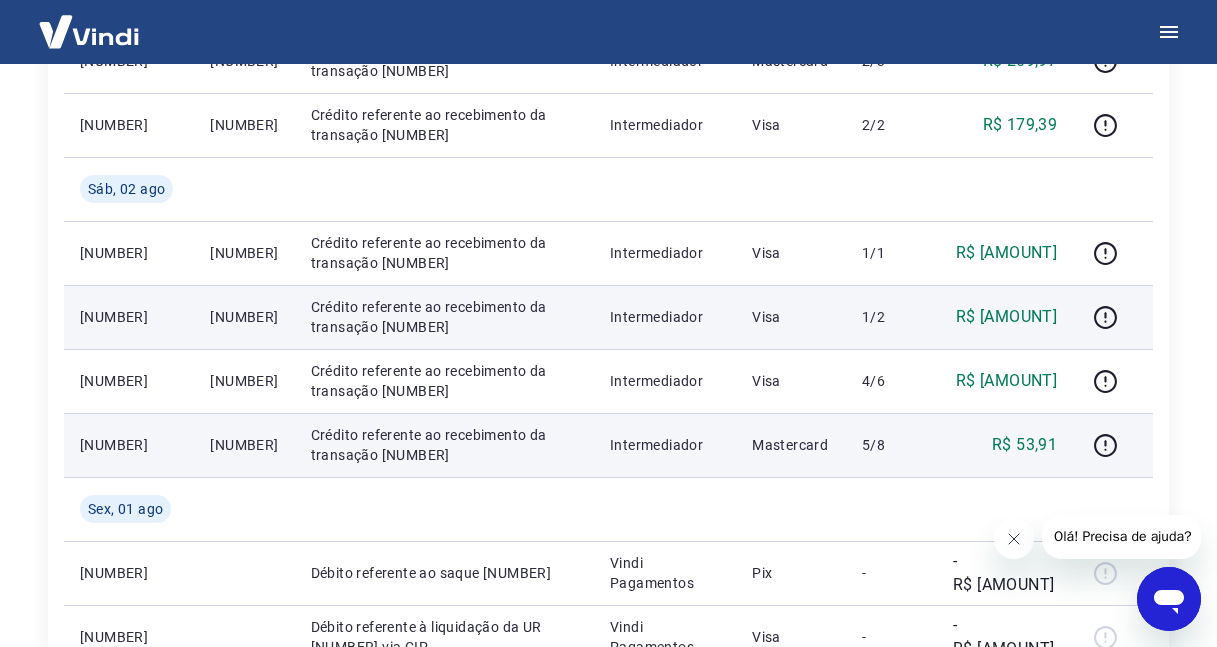 scroll, scrollTop: 410, scrollLeft: 0, axis: vertical 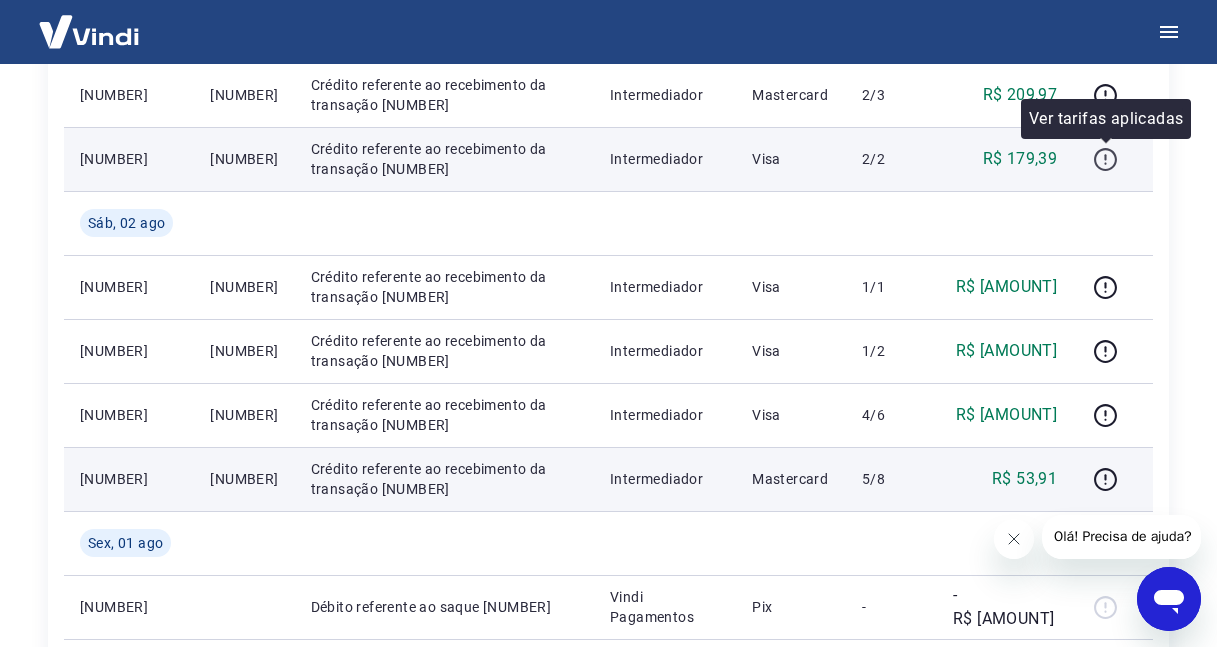 click 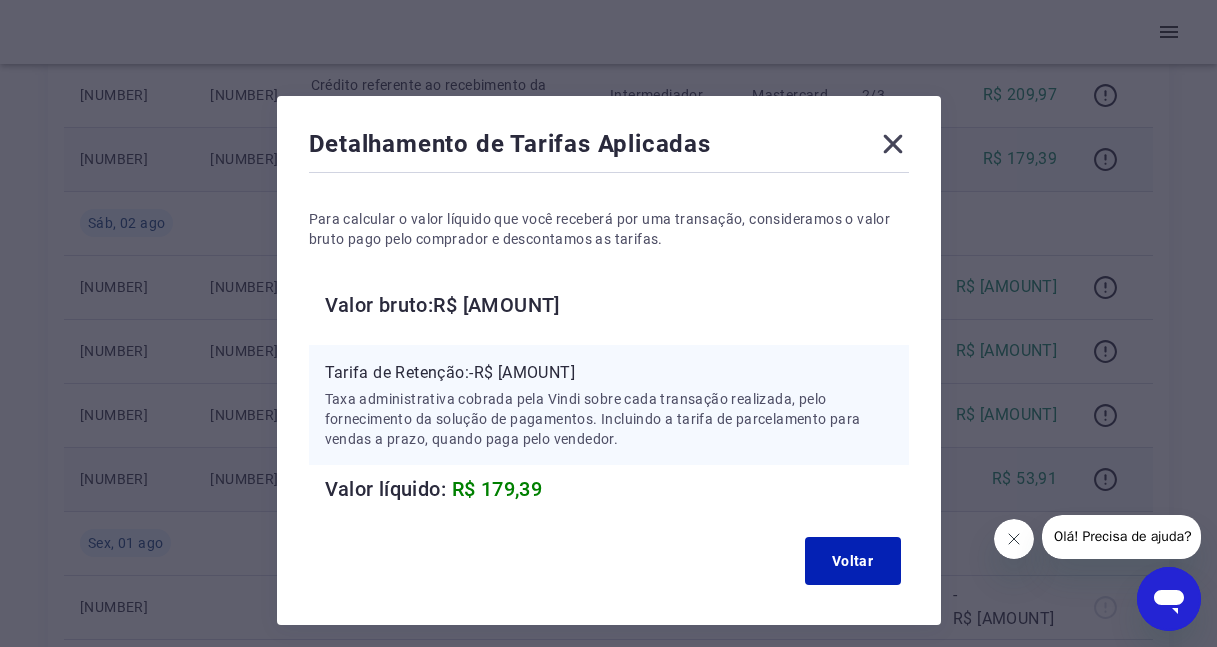 click 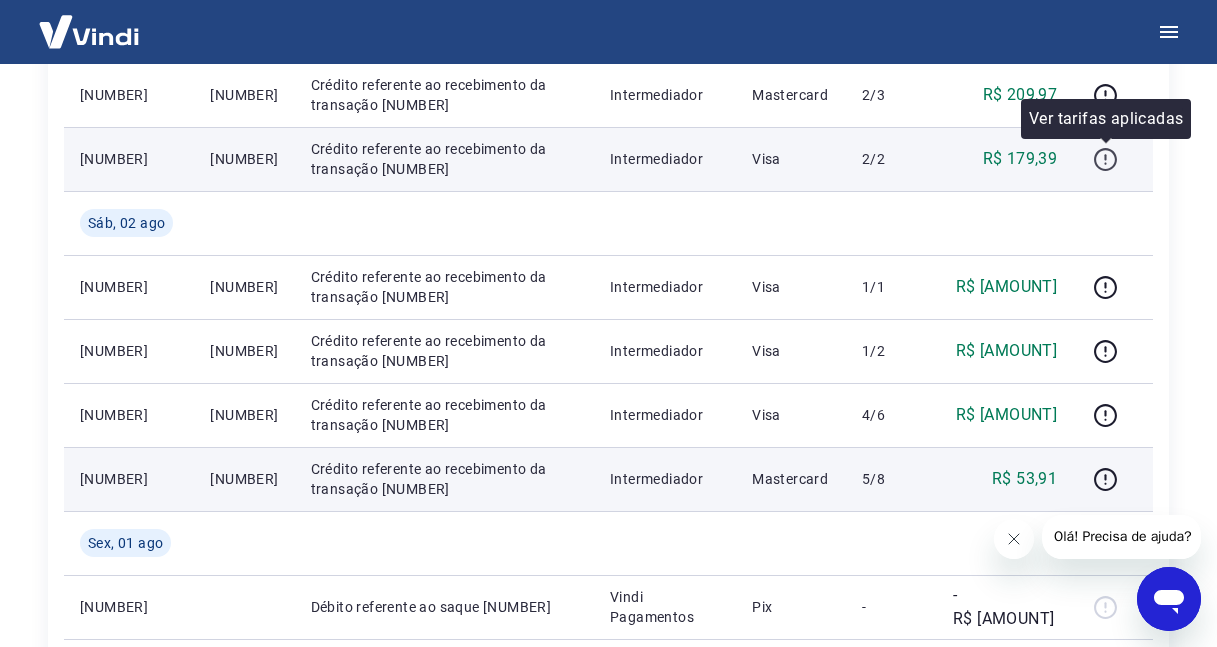 click 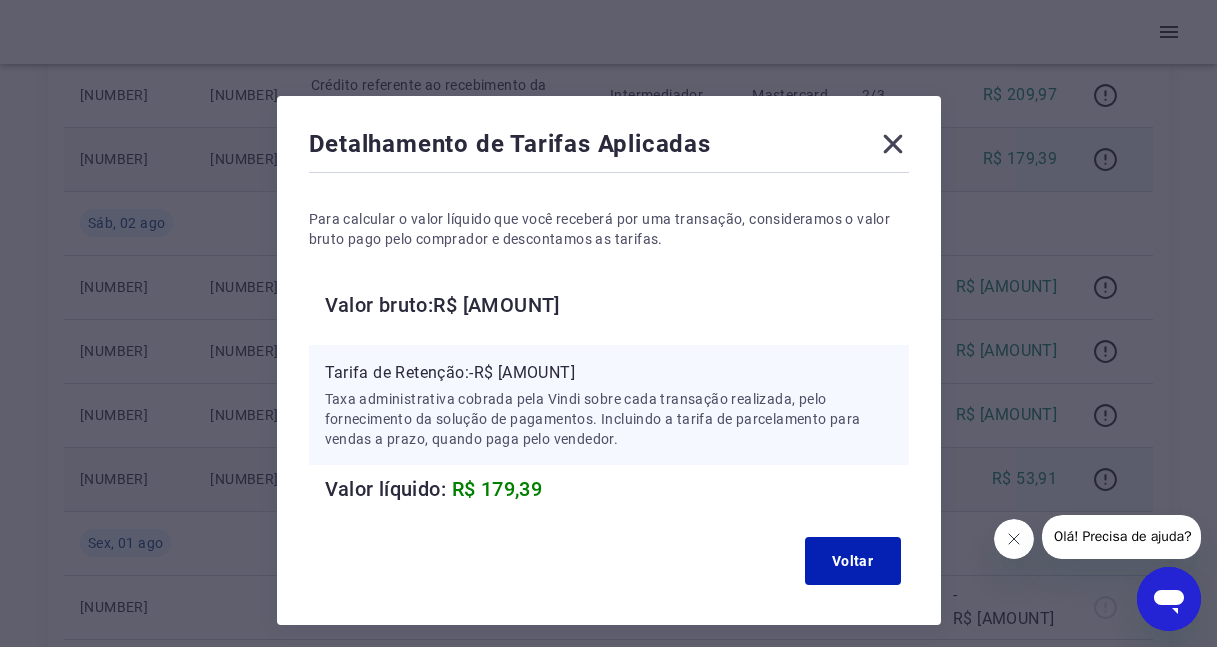 click 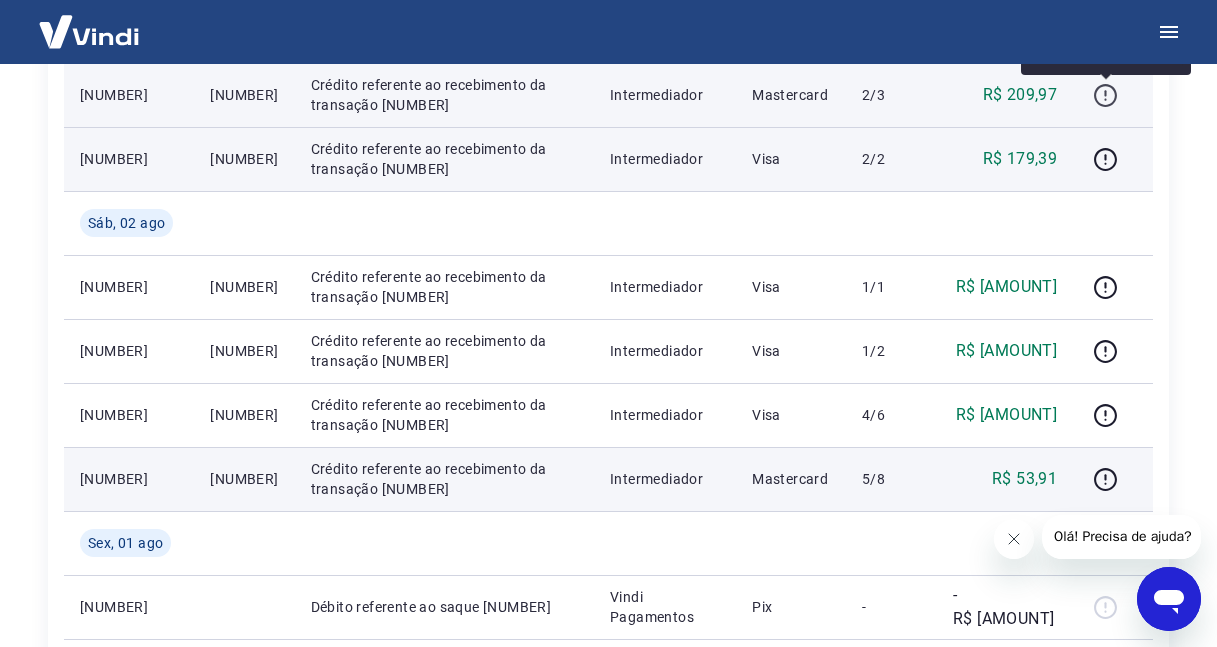 click 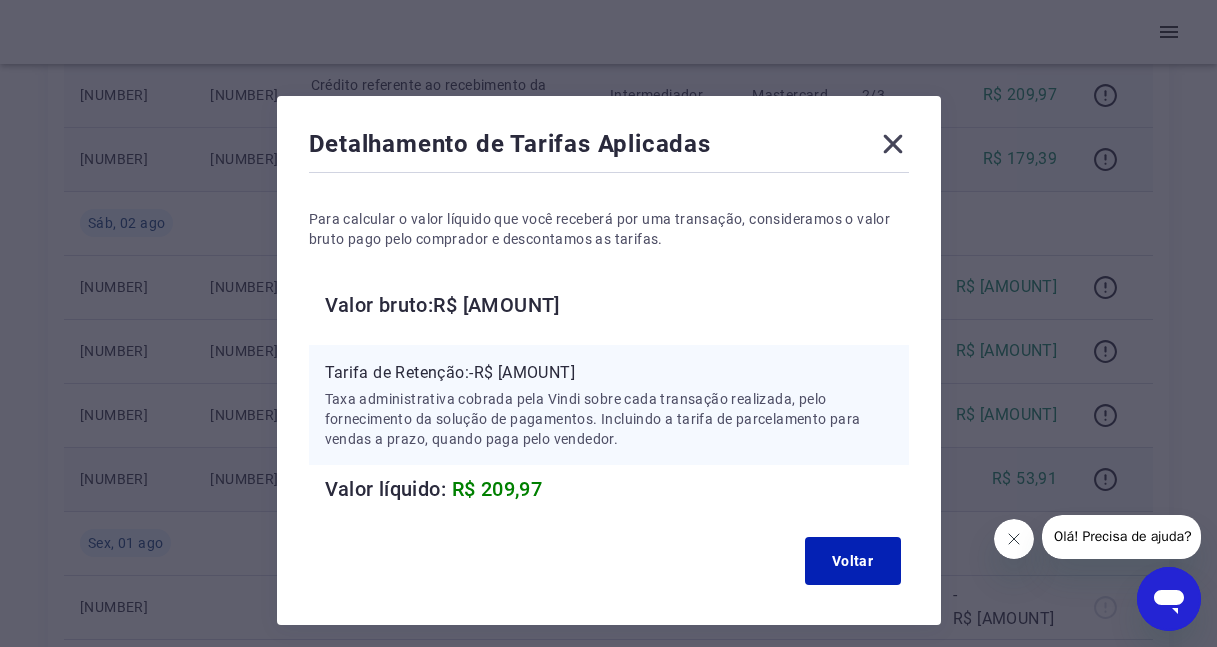 click 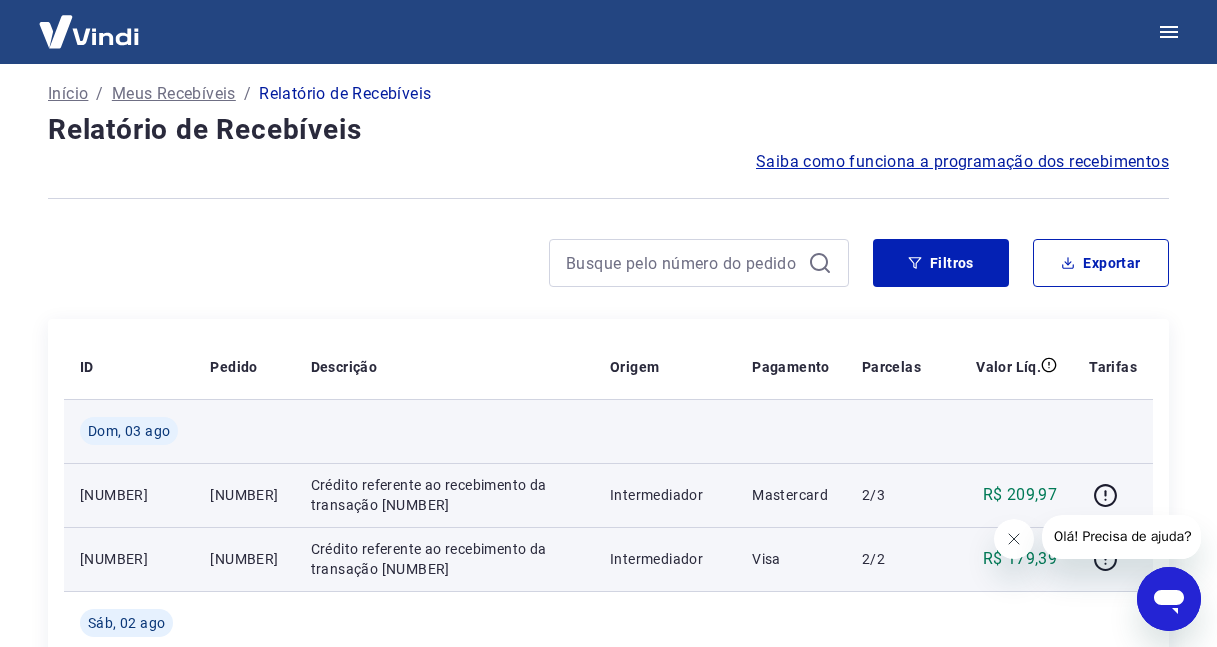 scroll, scrollTop: 0, scrollLeft: 0, axis: both 